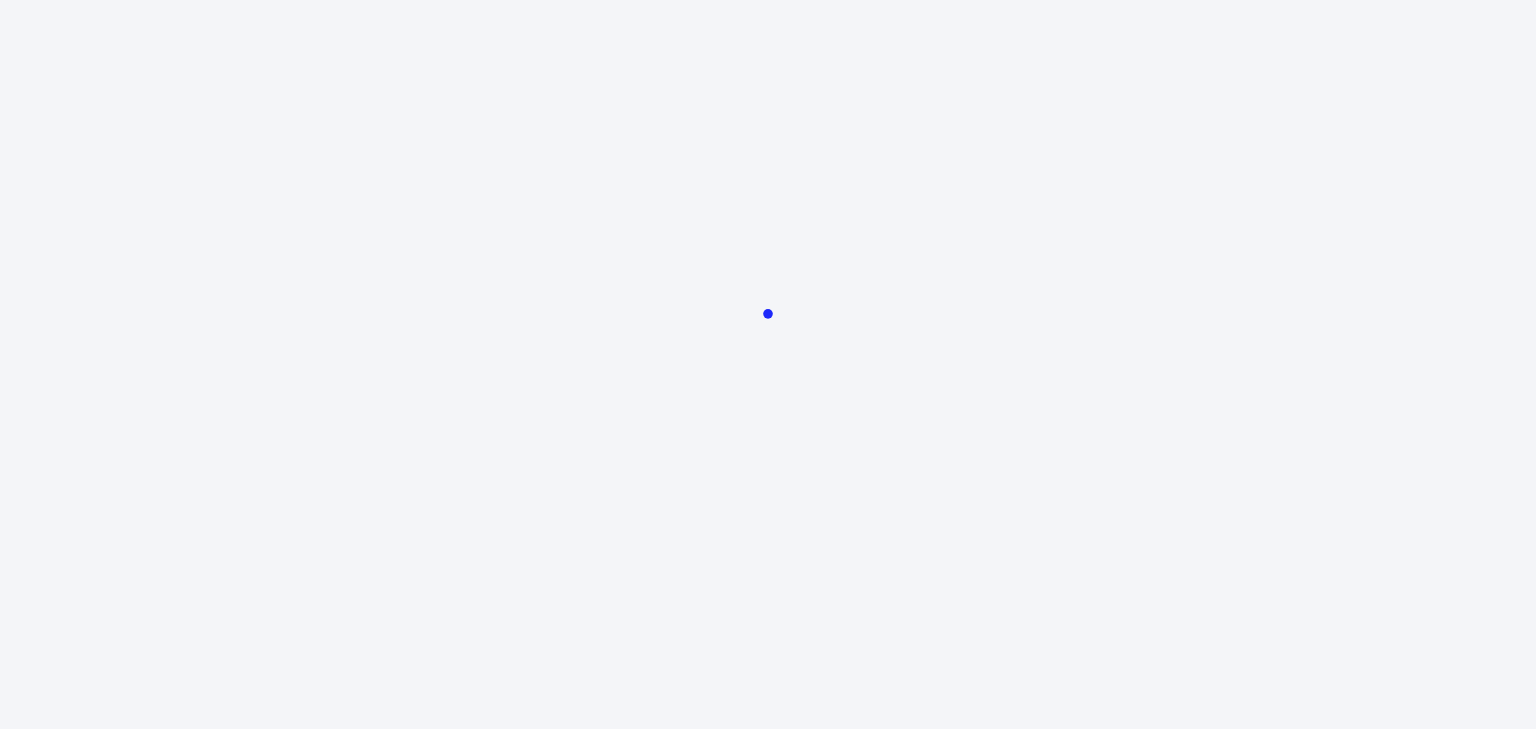 scroll, scrollTop: 0, scrollLeft: 0, axis: both 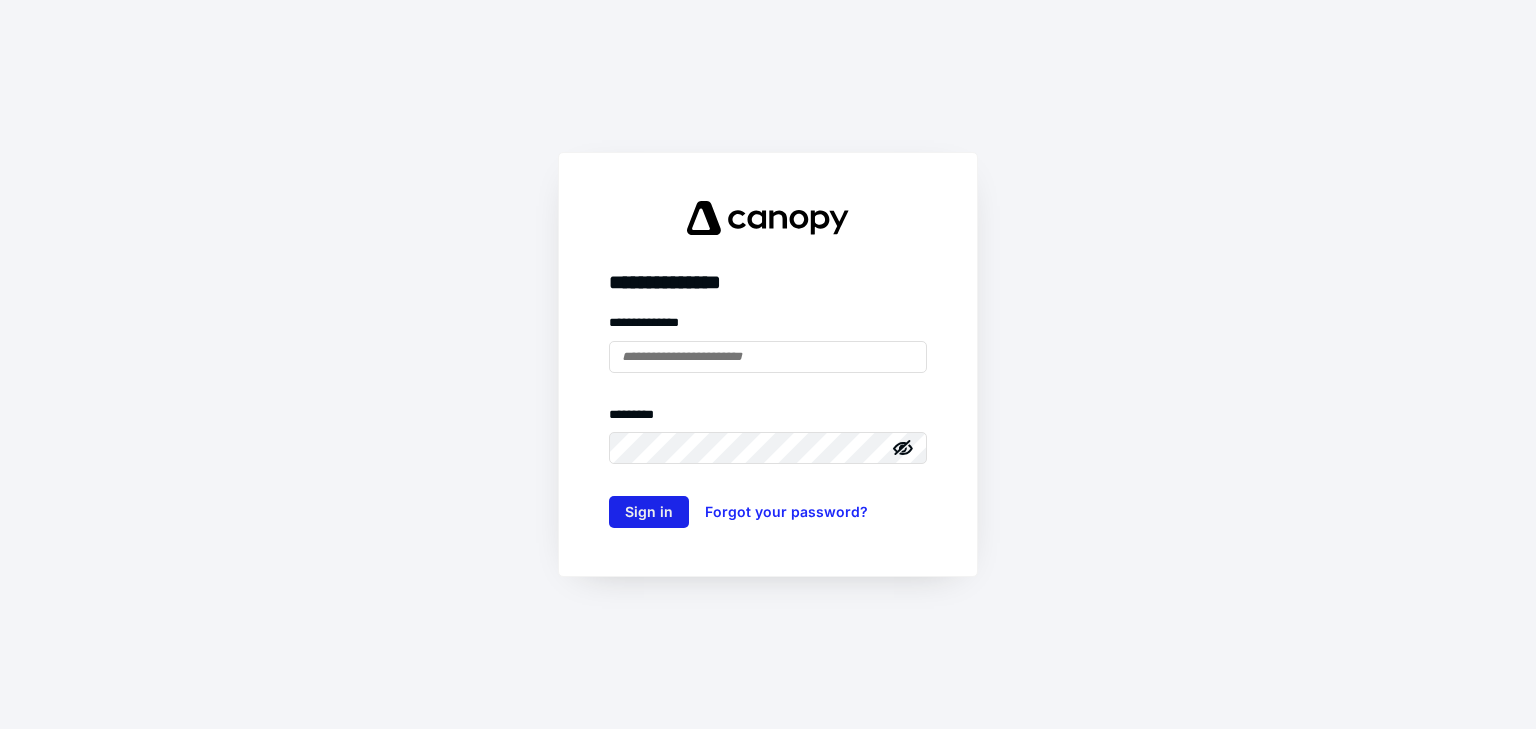 type on "**********" 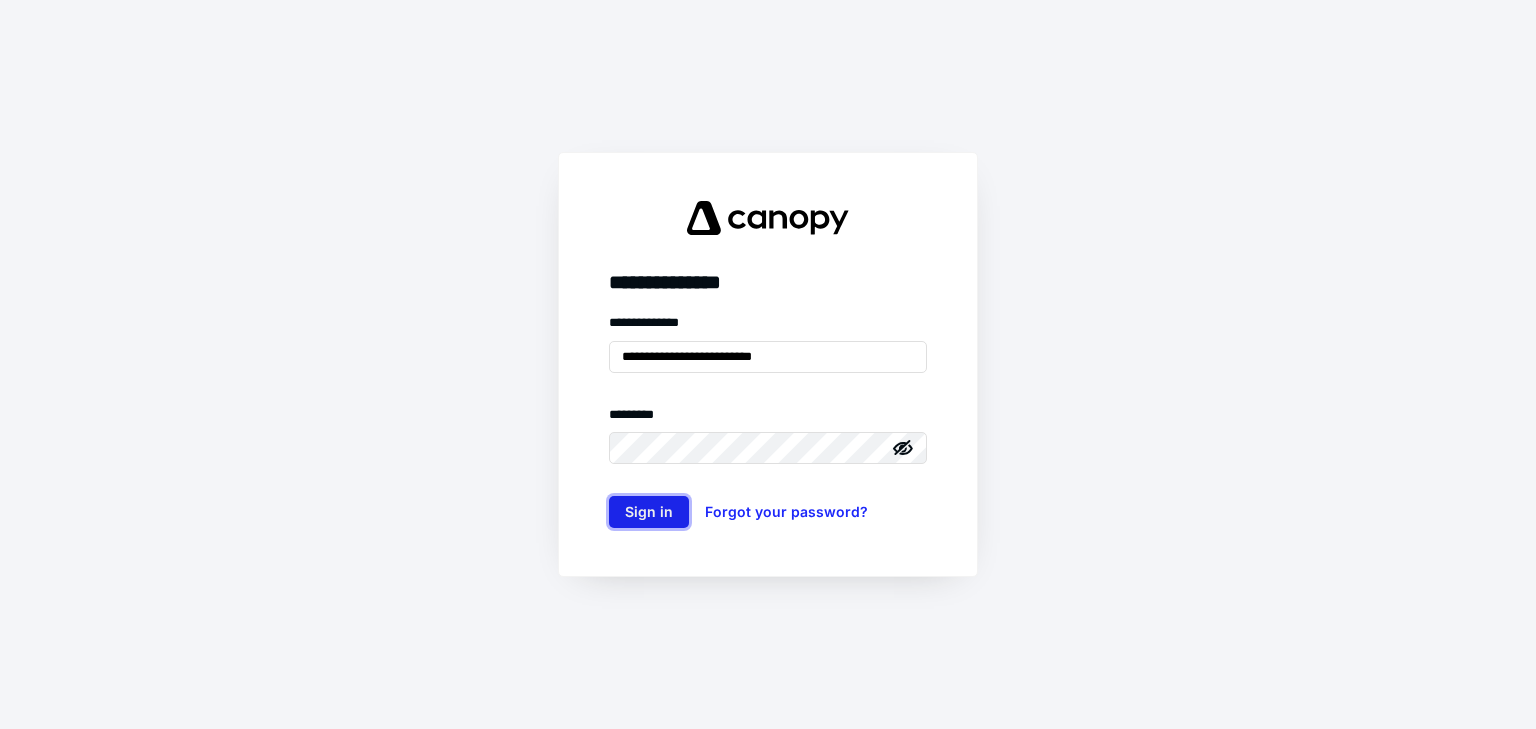 click on "Sign in" at bounding box center [649, 512] 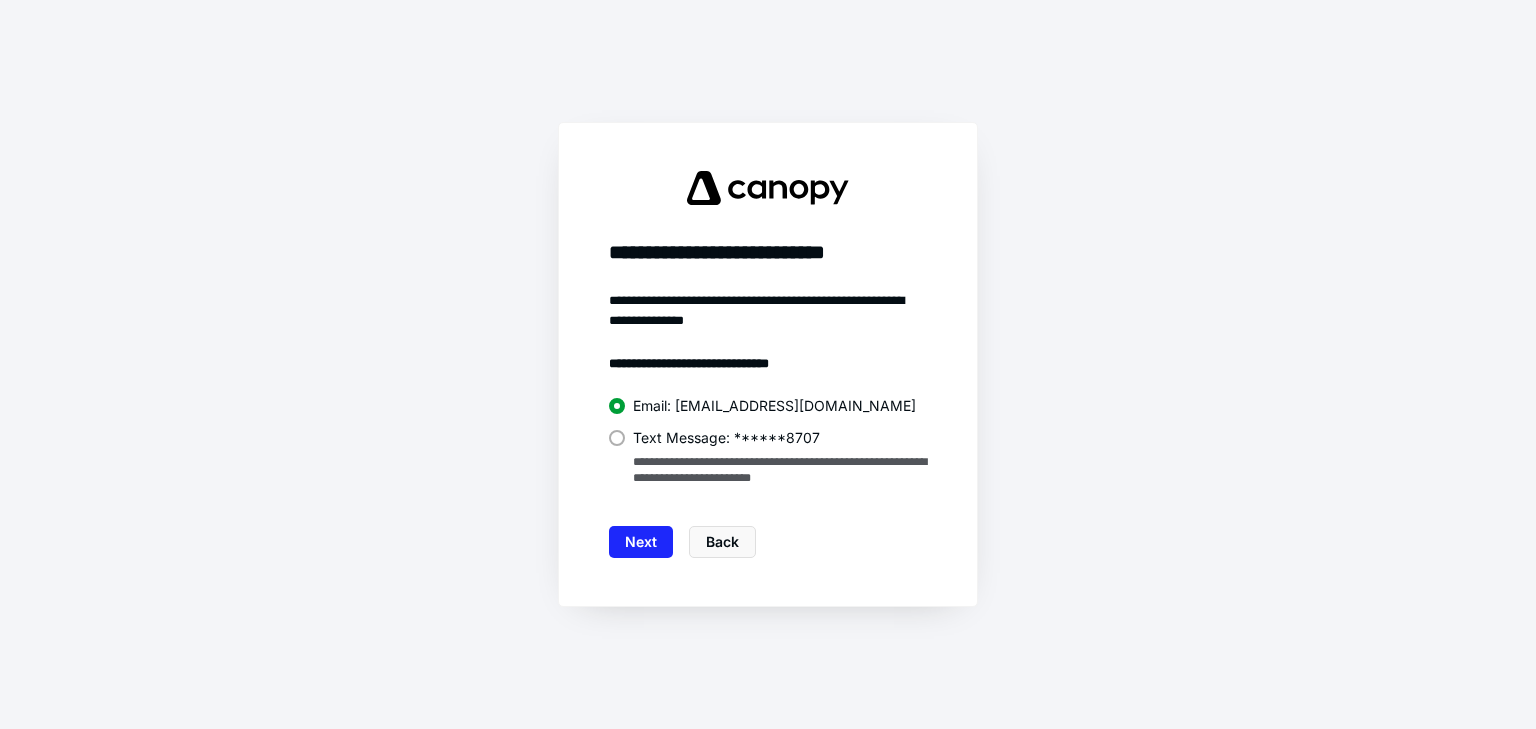 click at bounding box center (617, 438) 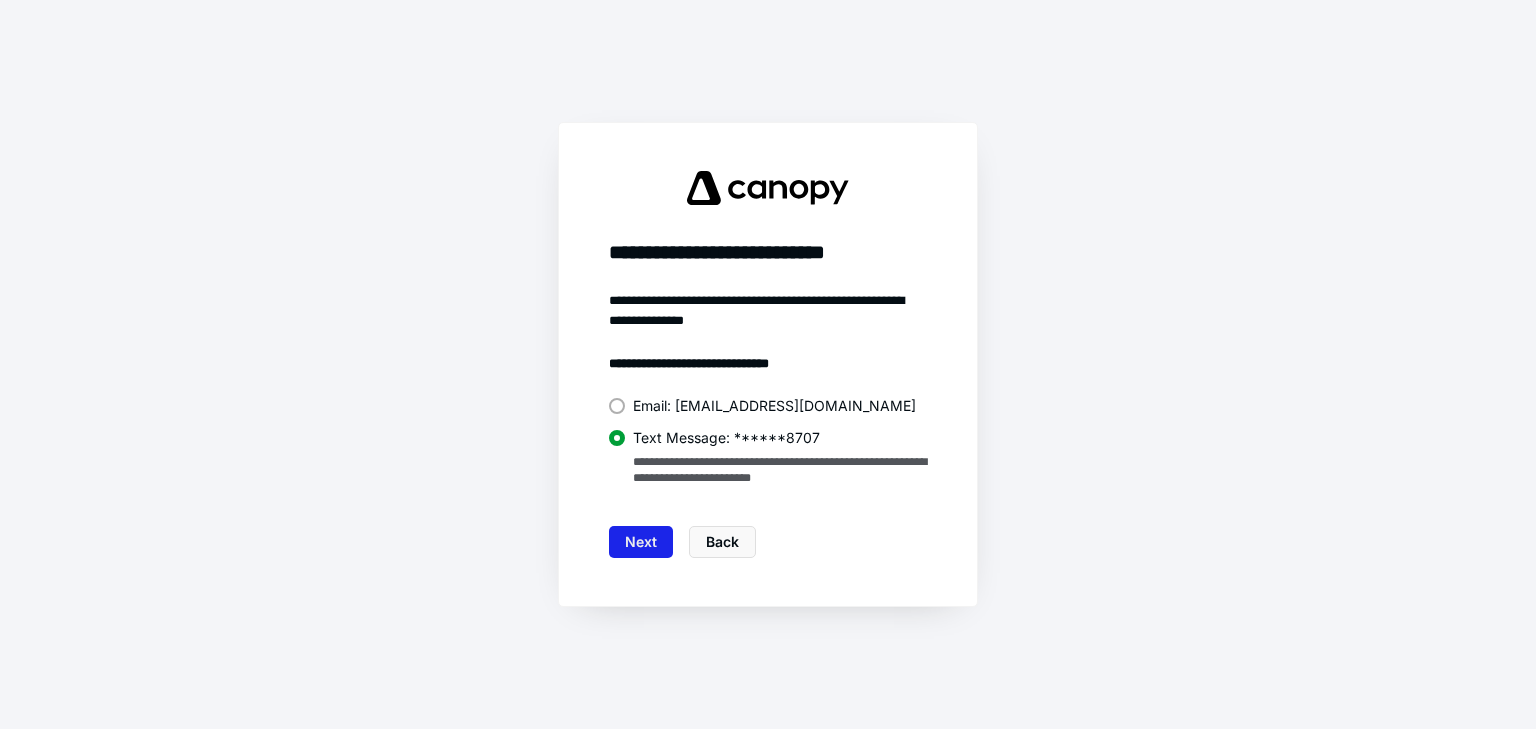 click on "Next" at bounding box center (641, 542) 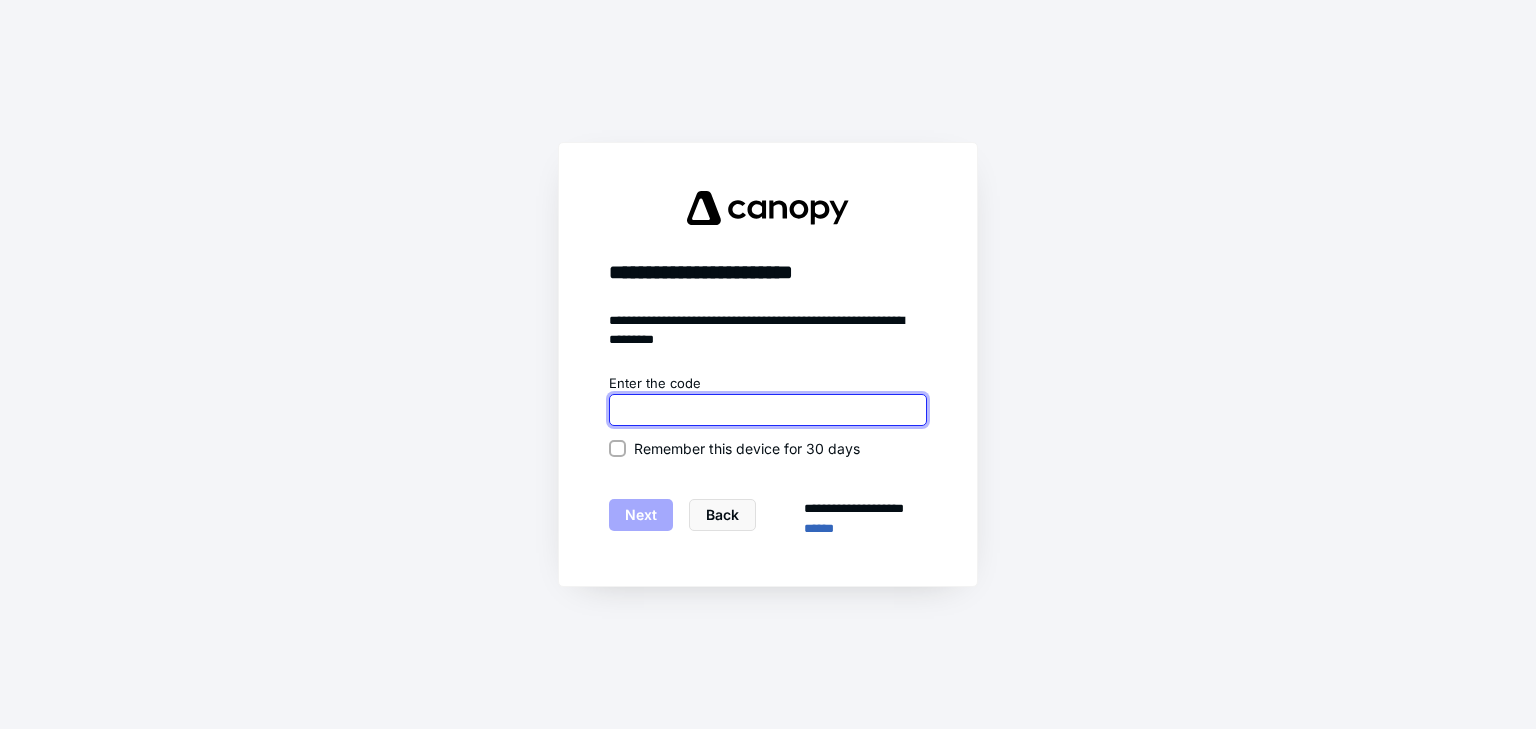click at bounding box center (768, 410) 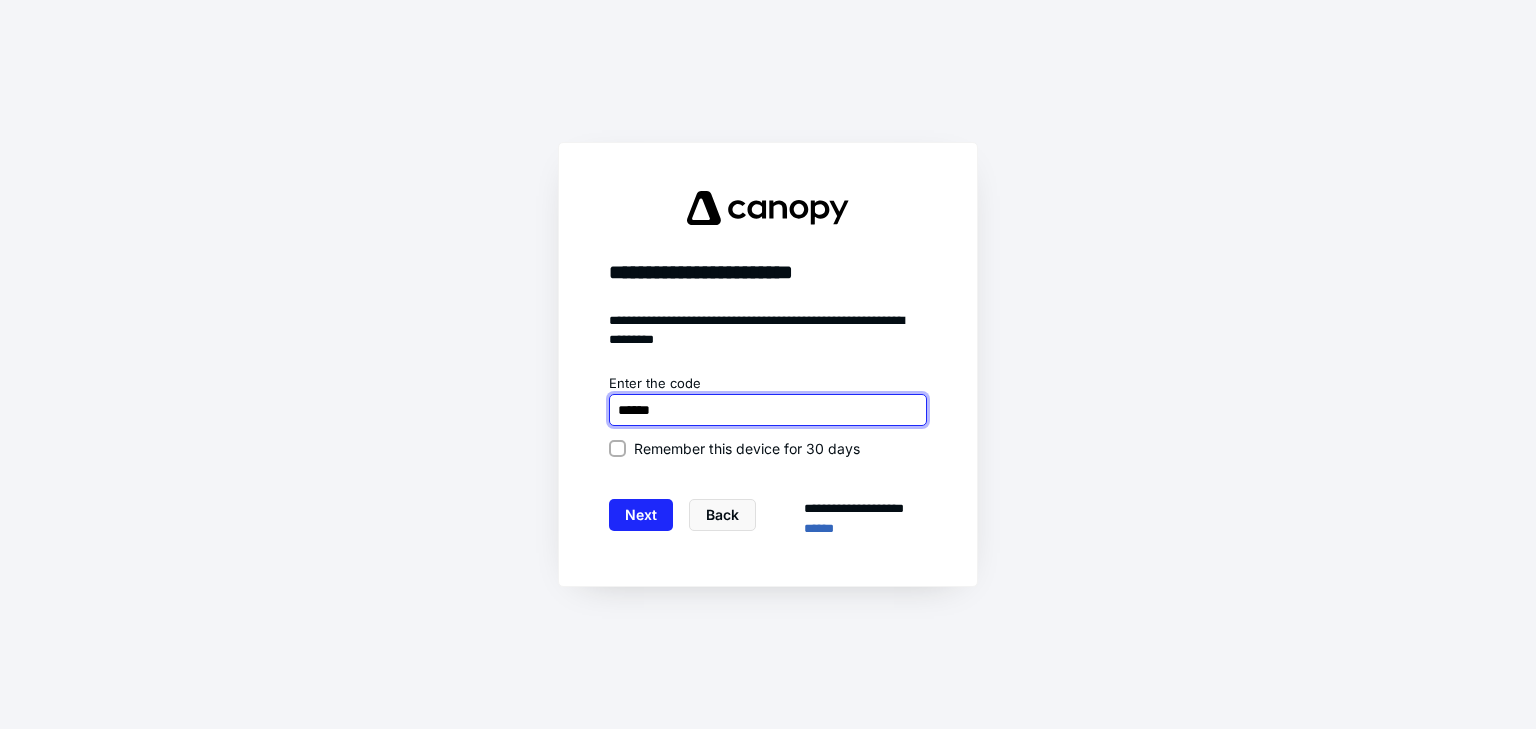 type on "******" 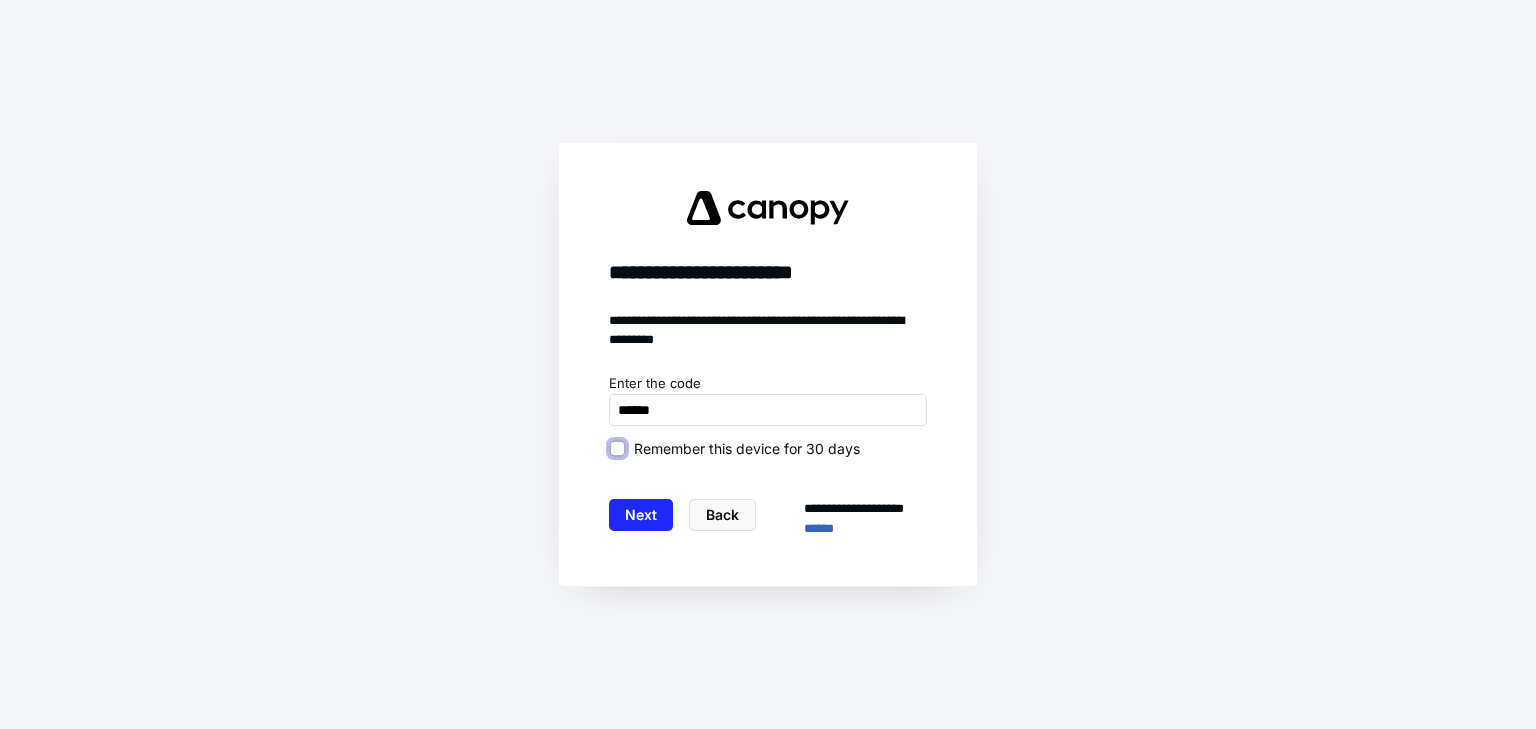 click on "Remember this device for 30 days" at bounding box center (617, 448) 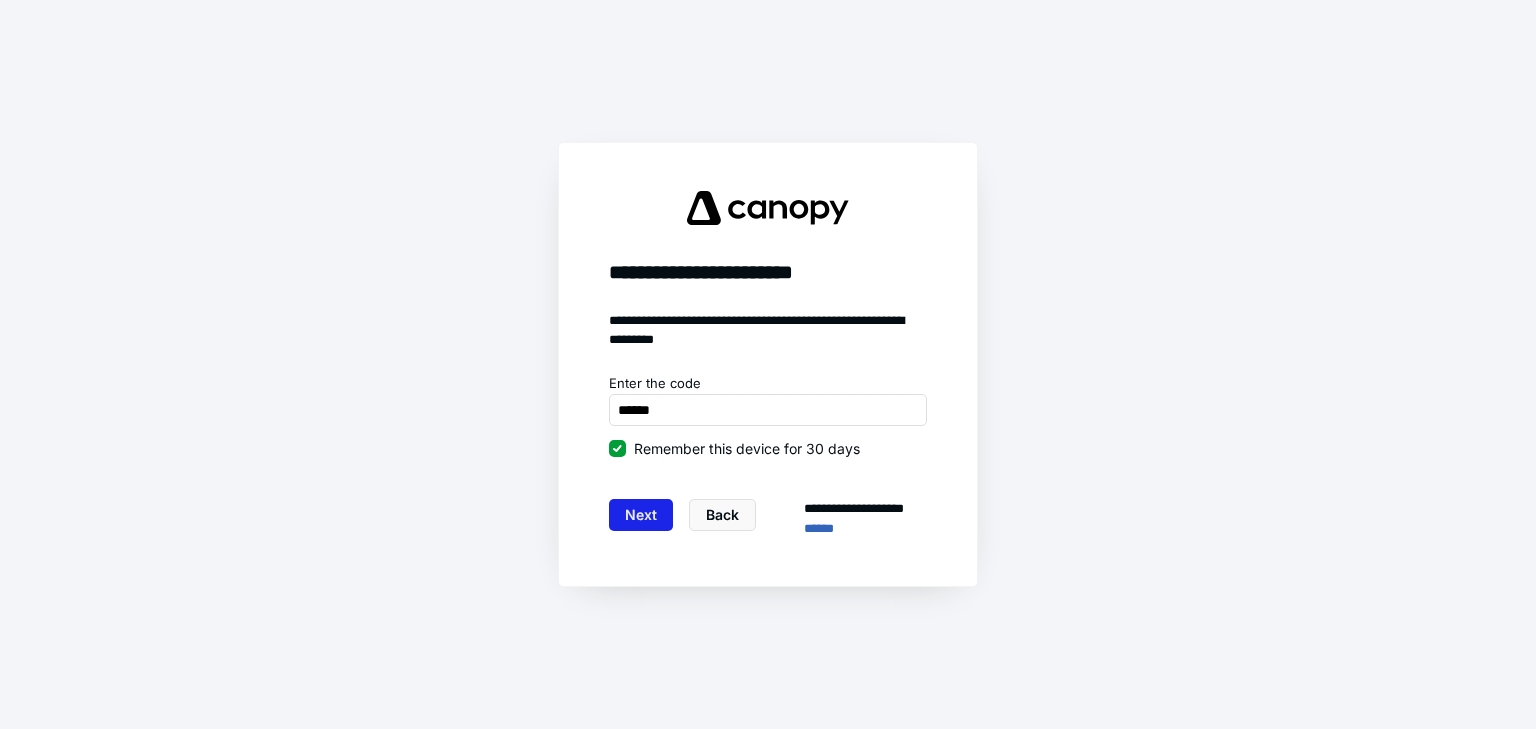 click on "Next" at bounding box center (641, 515) 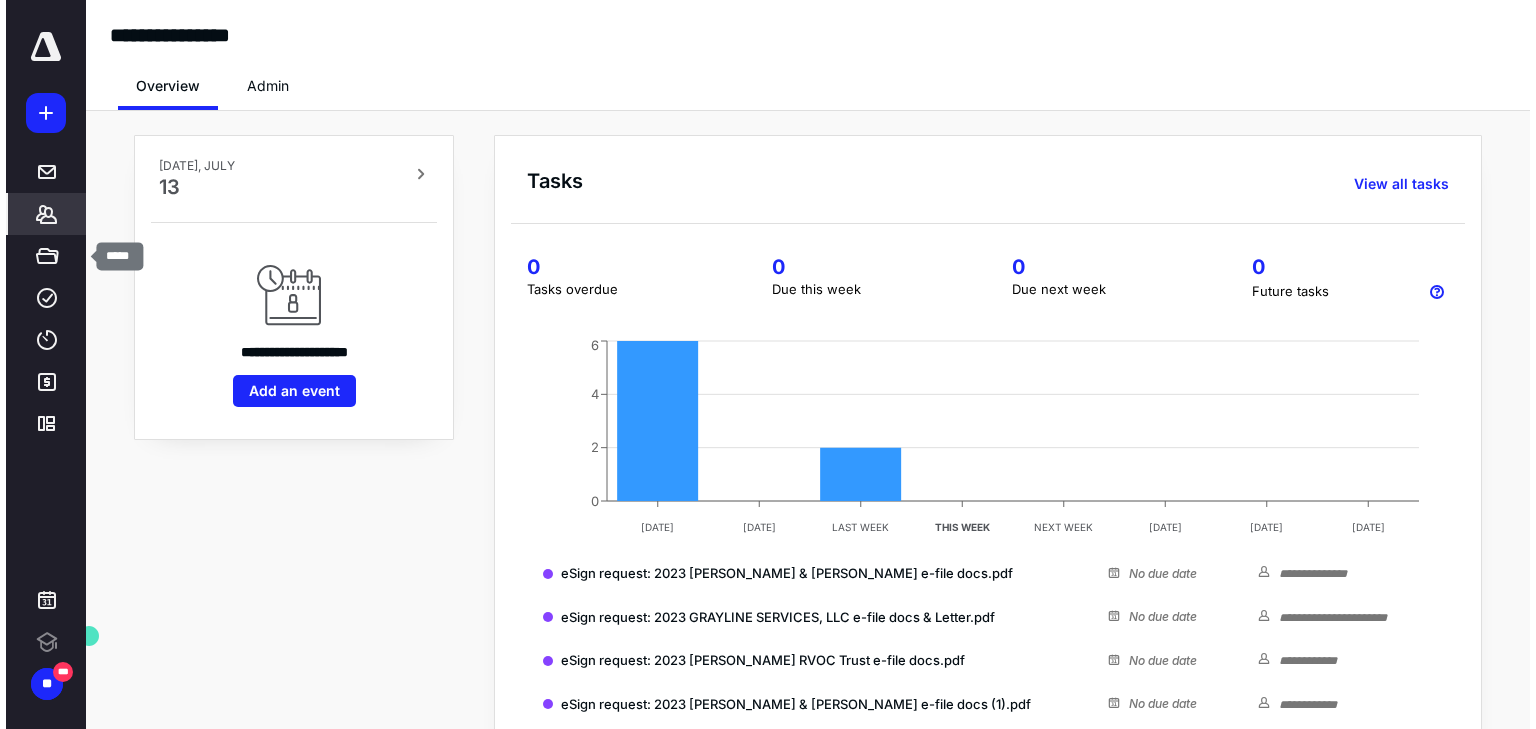 scroll, scrollTop: 0, scrollLeft: 0, axis: both 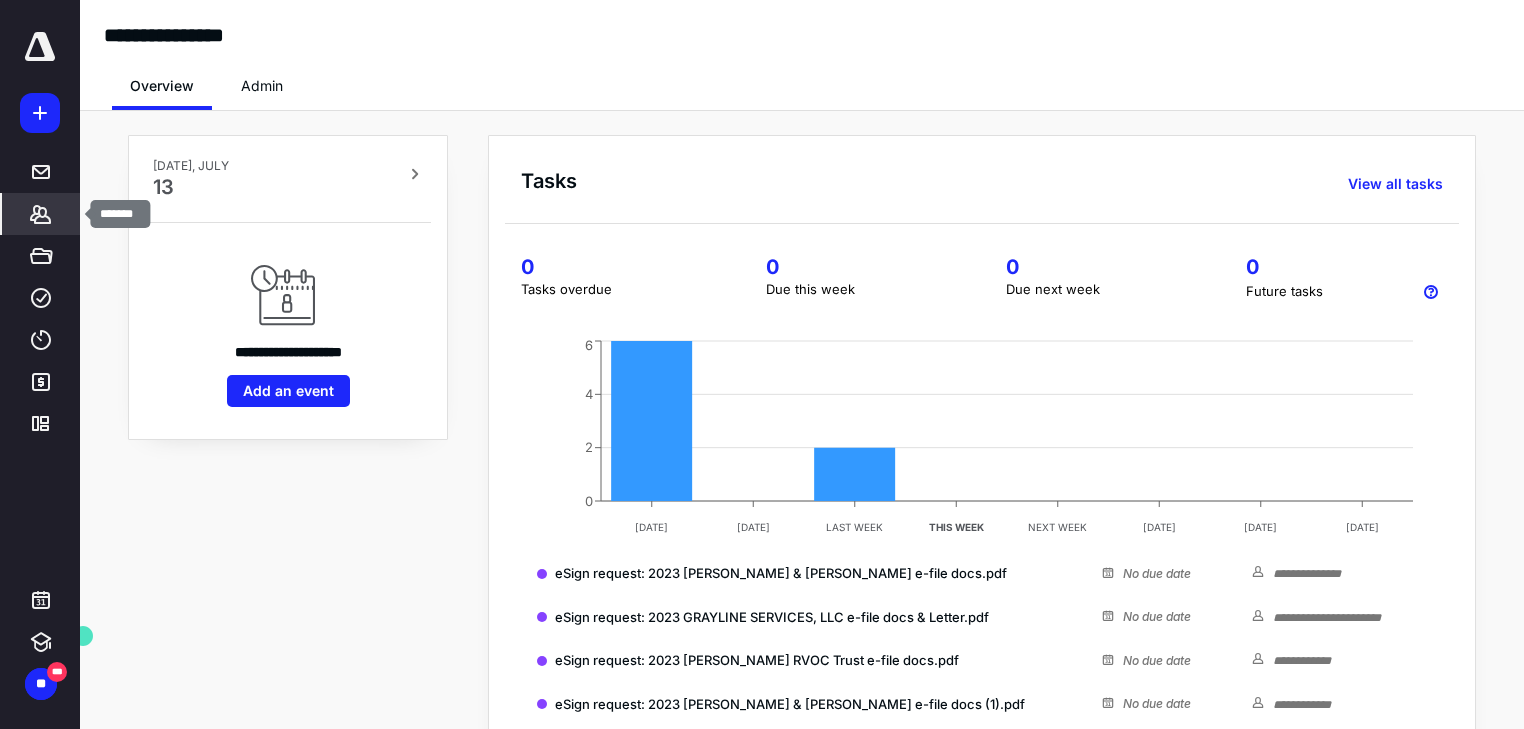 click 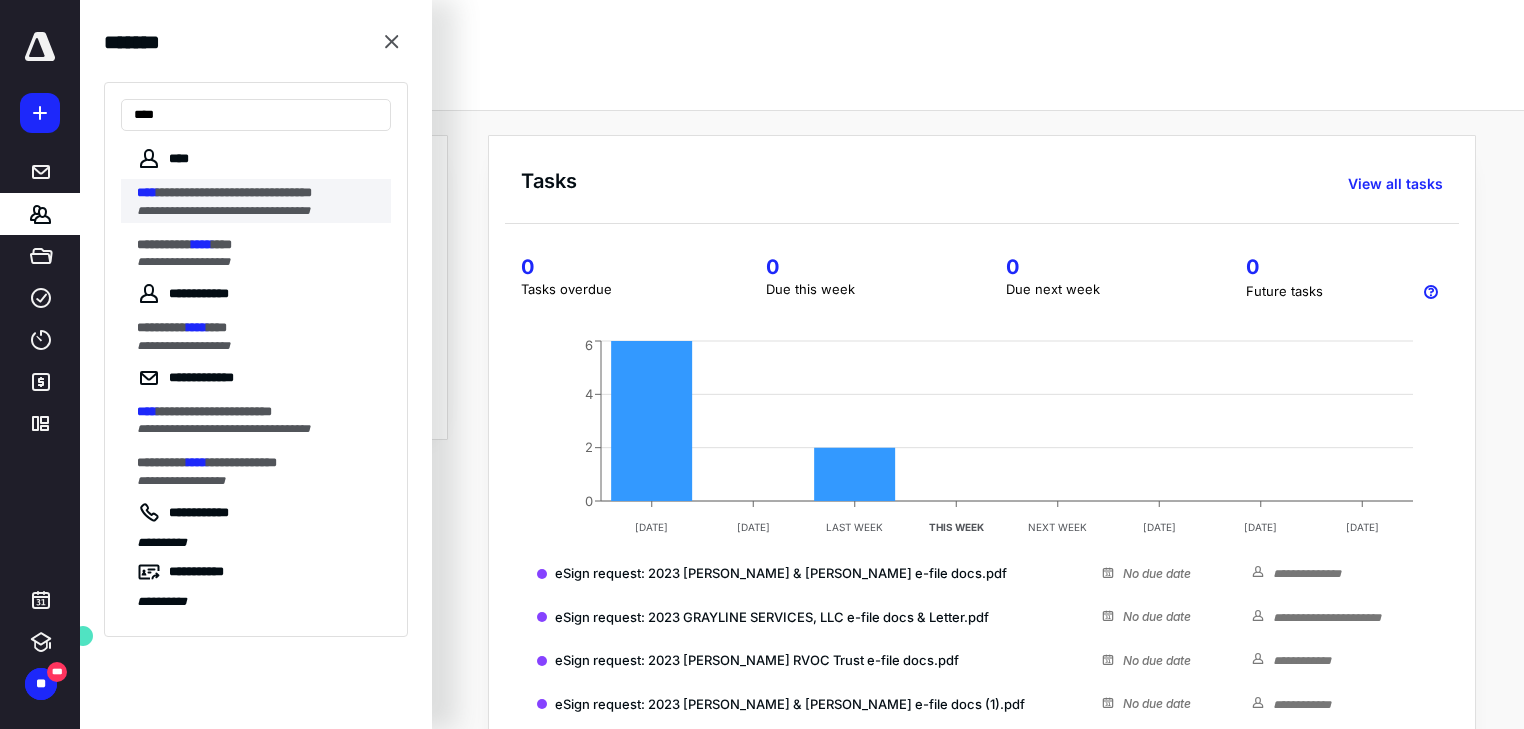 type on "****" 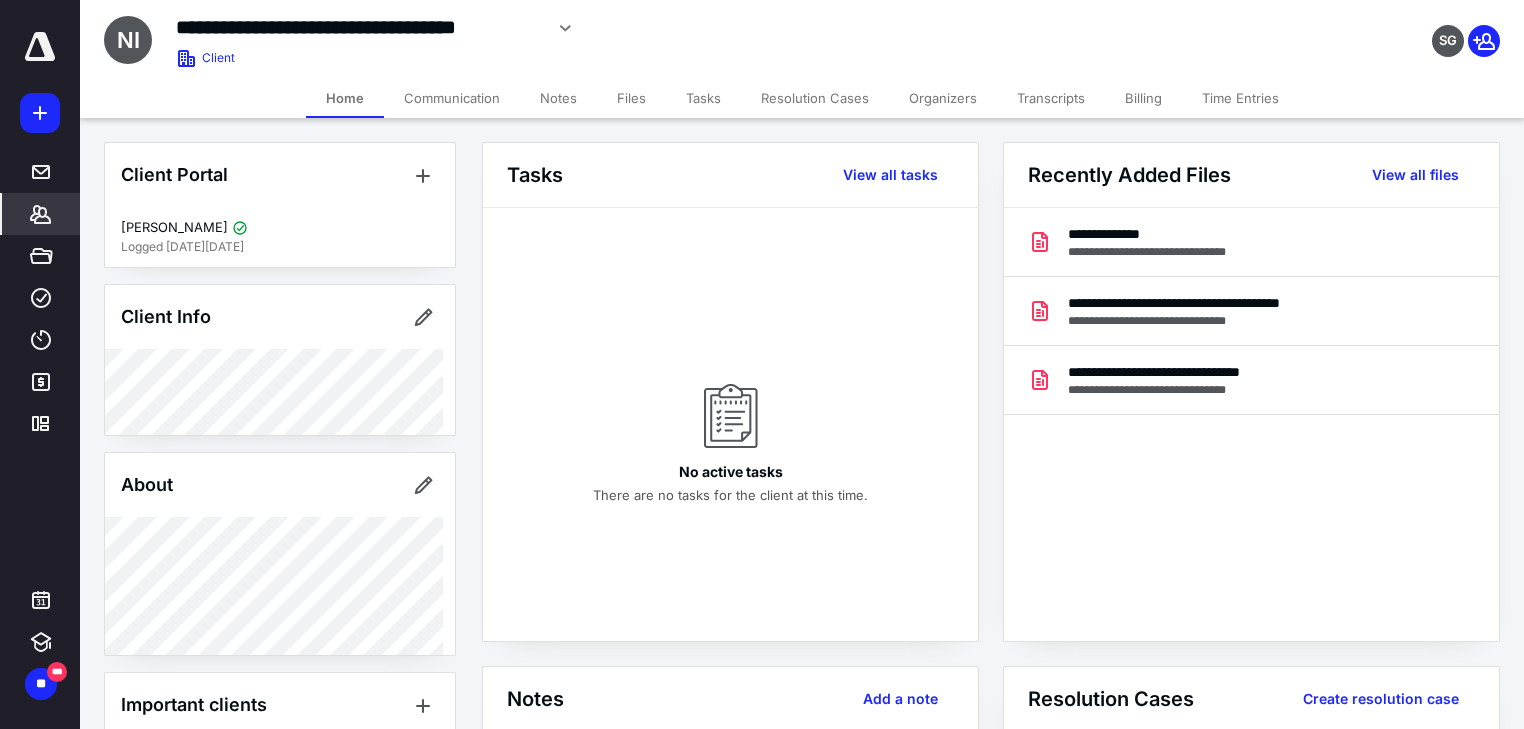 click on "Files" at bounding box center [631, 98] 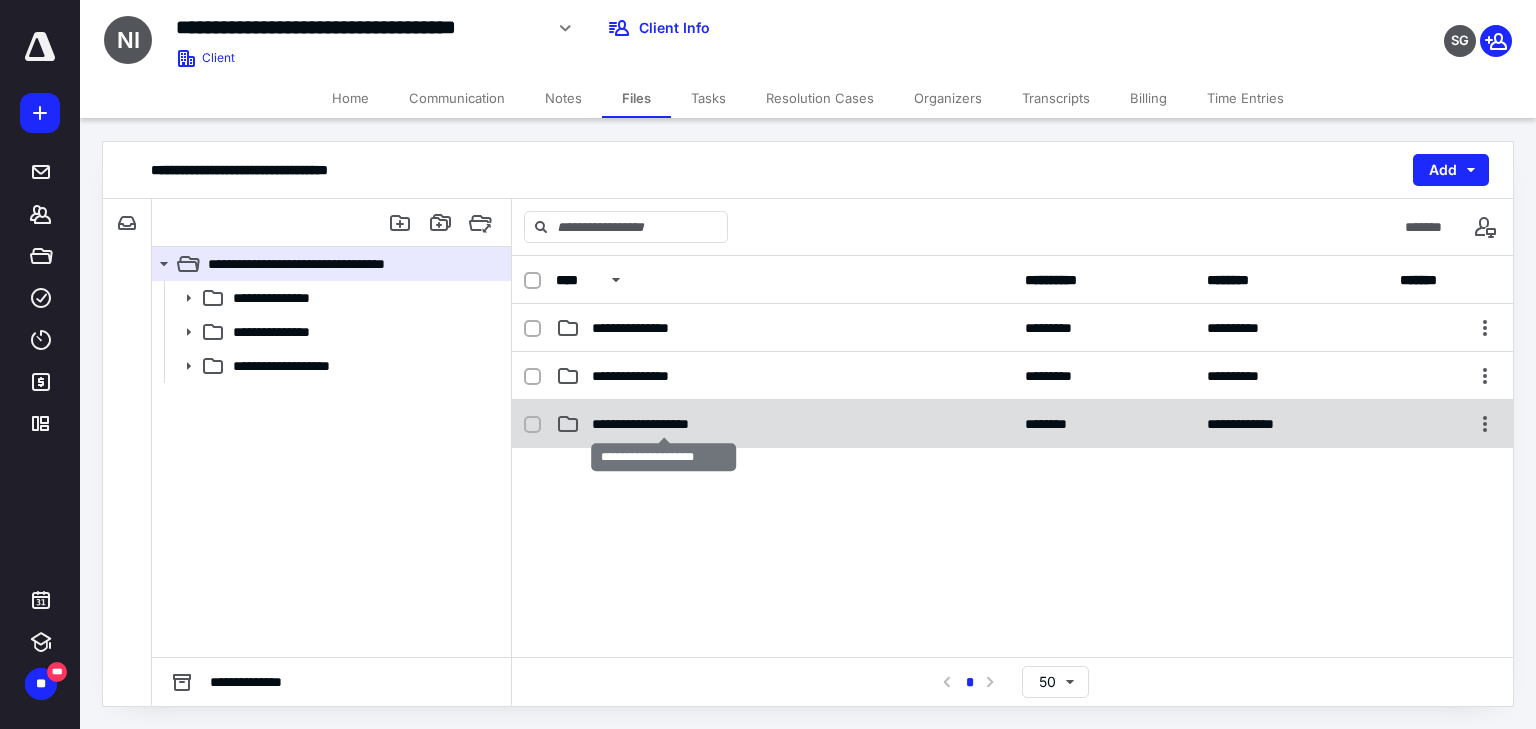 click on "**********" at bounding box center [664, 424] 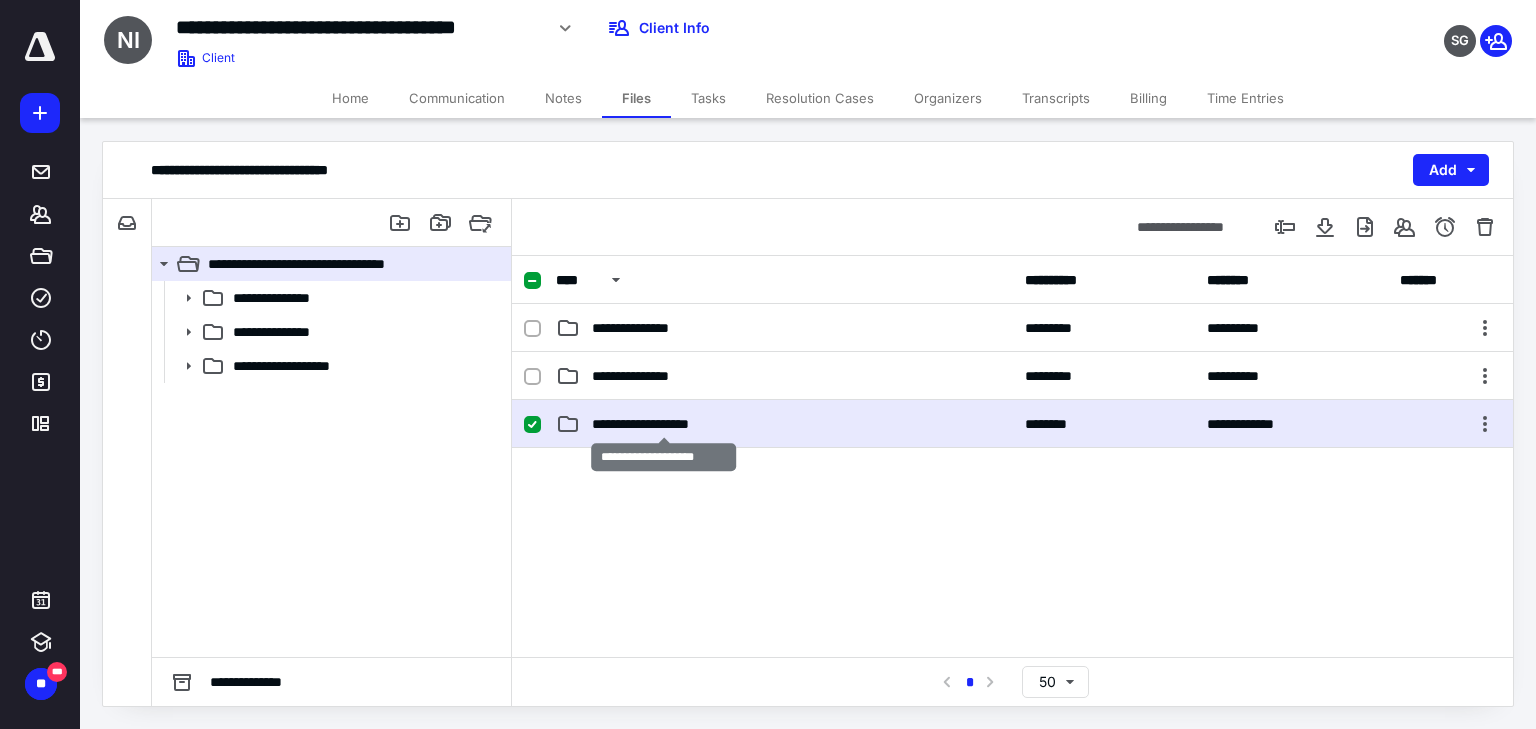 click on "**********" at bounding box center [664, 424] 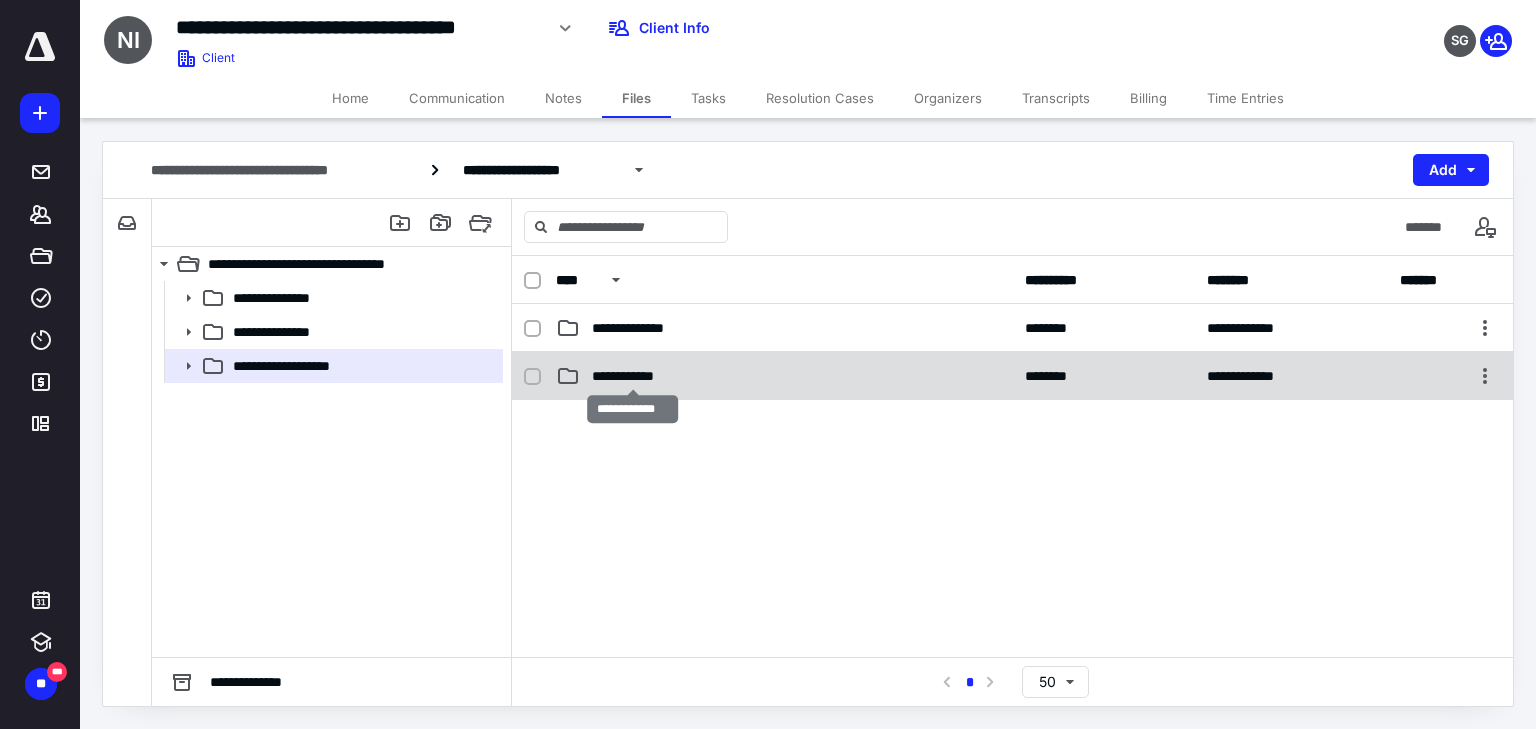 click on "**********" at bounding box center (632, 376) 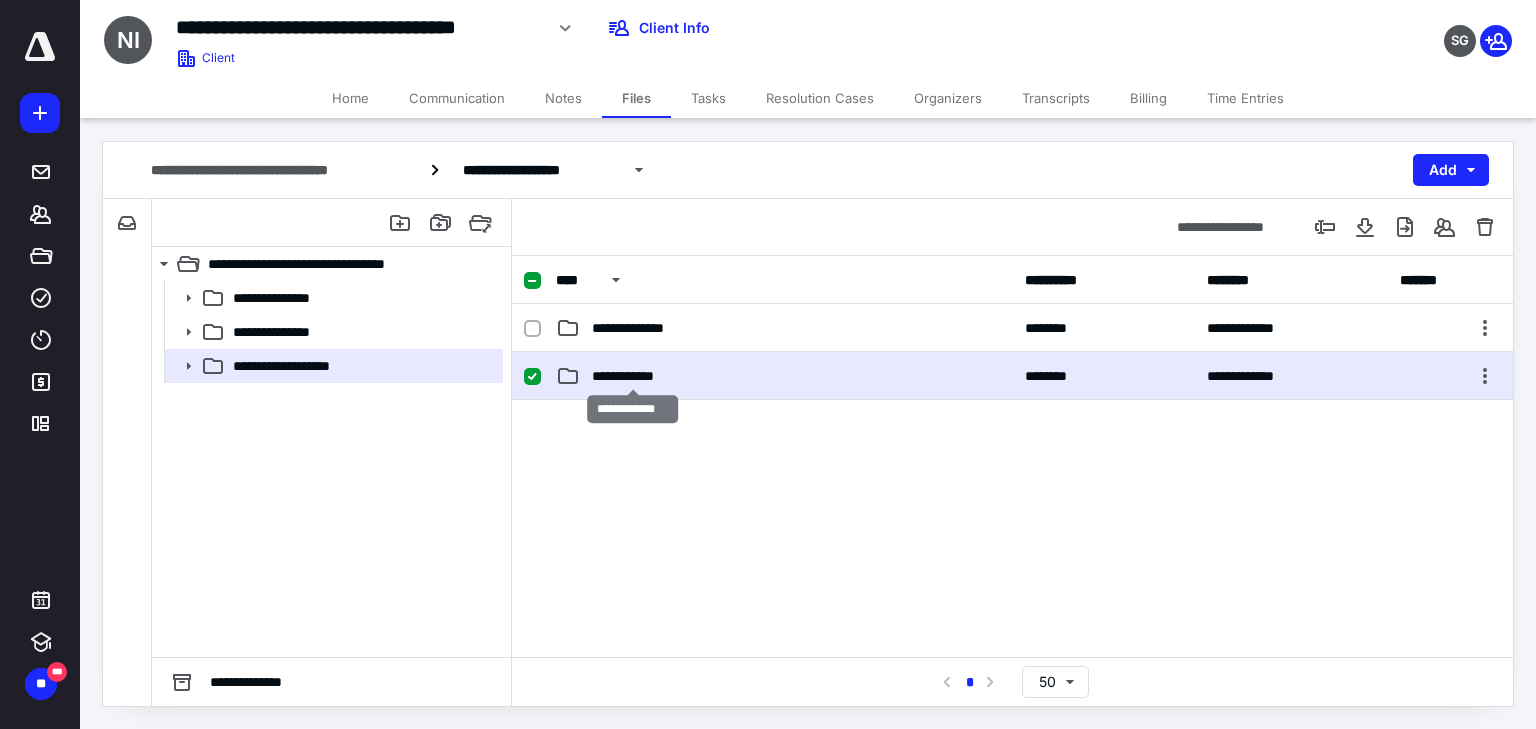 click on "**********" at bounding box center [632, 376] 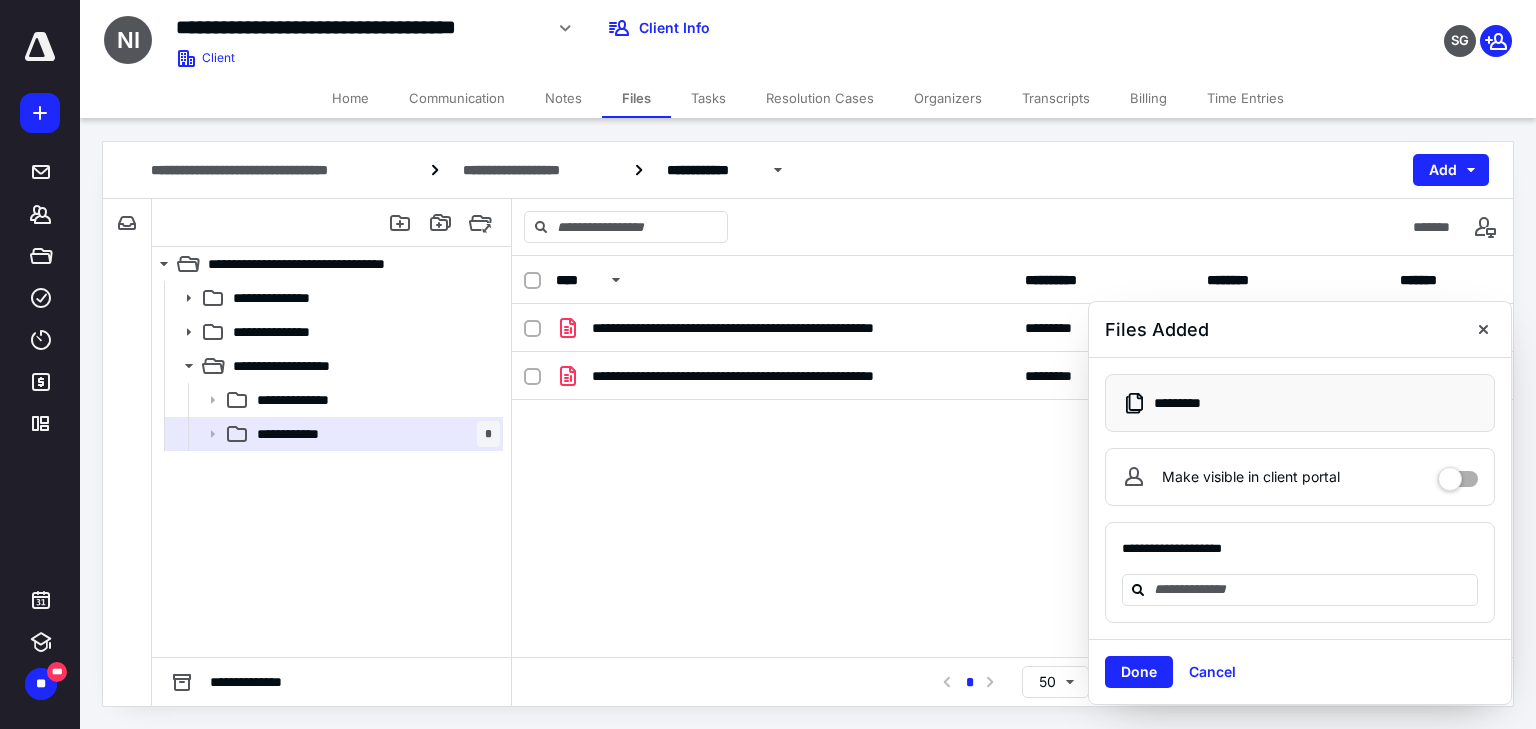 click on "Make visible in client portal" at bounding box center (1300, 477) 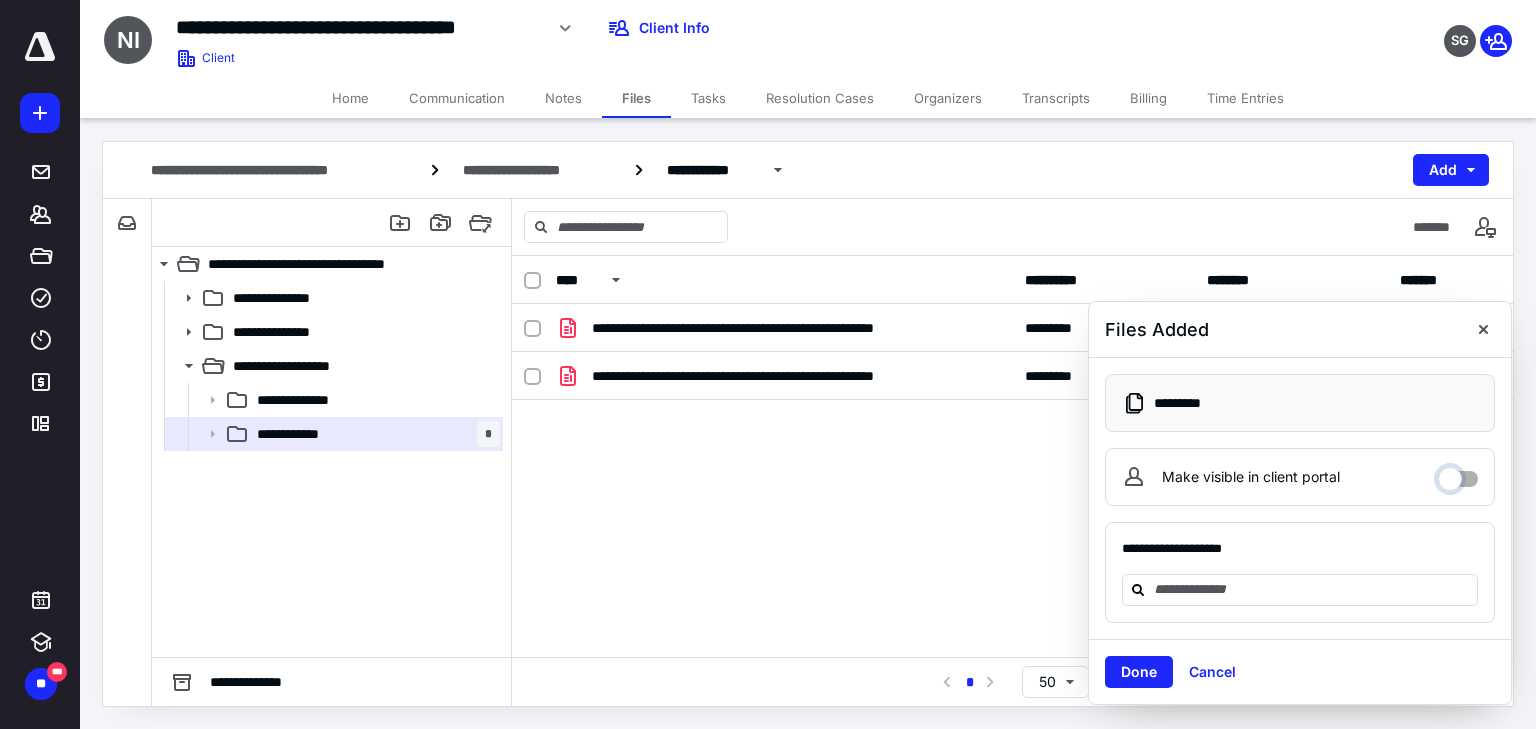 click on "Make visible in client portal" at bounding box center [1458, 474] 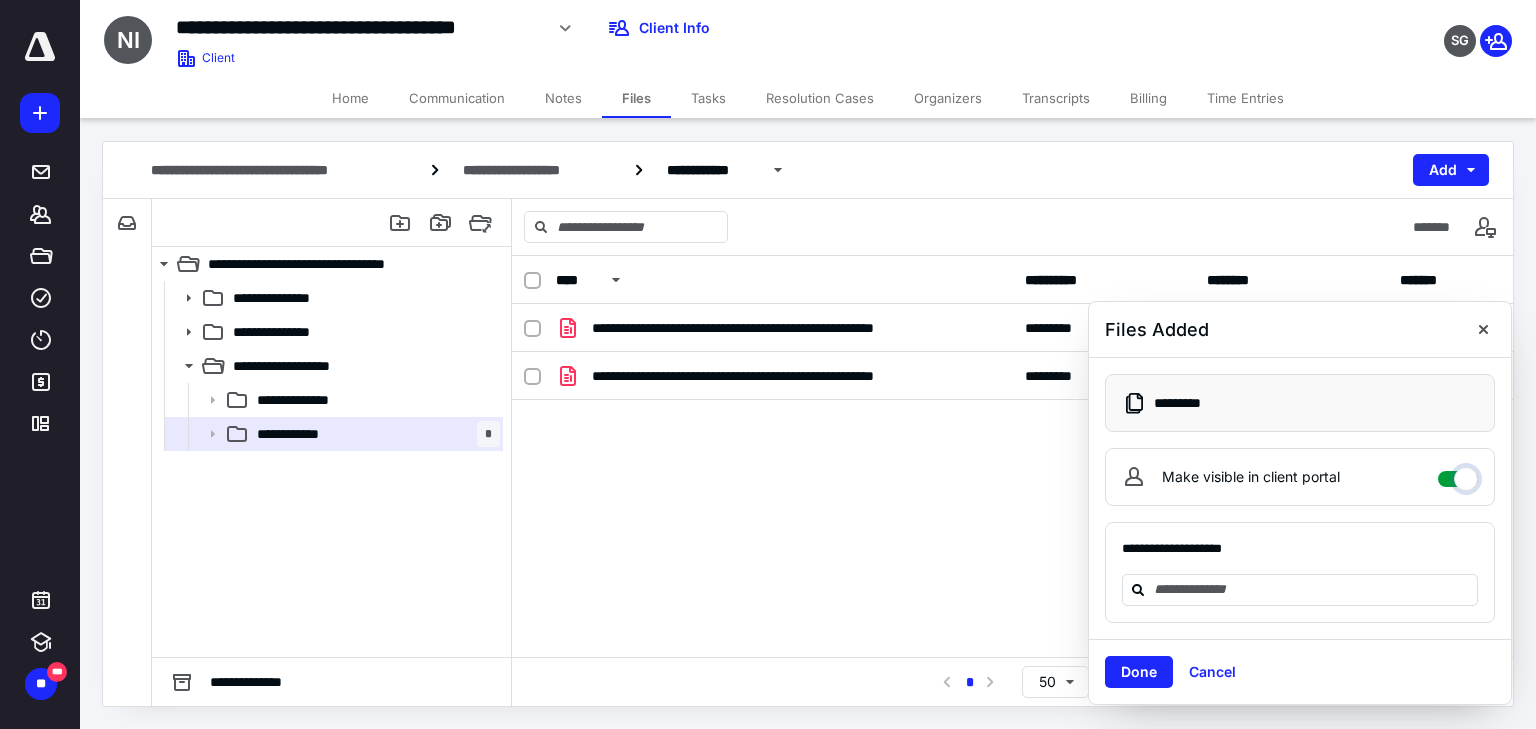 checkbox on "****" 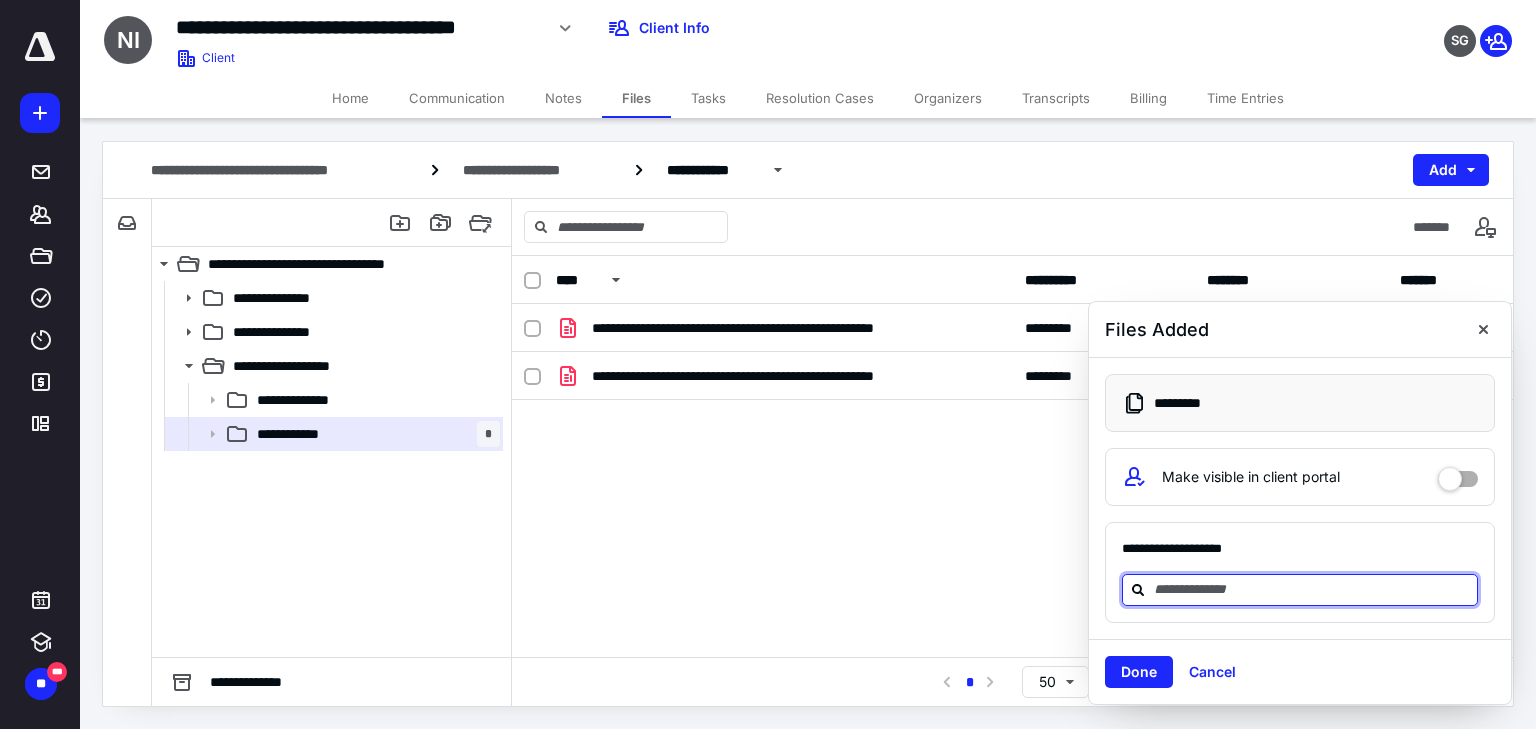 click at bounding box center (1312, 589) 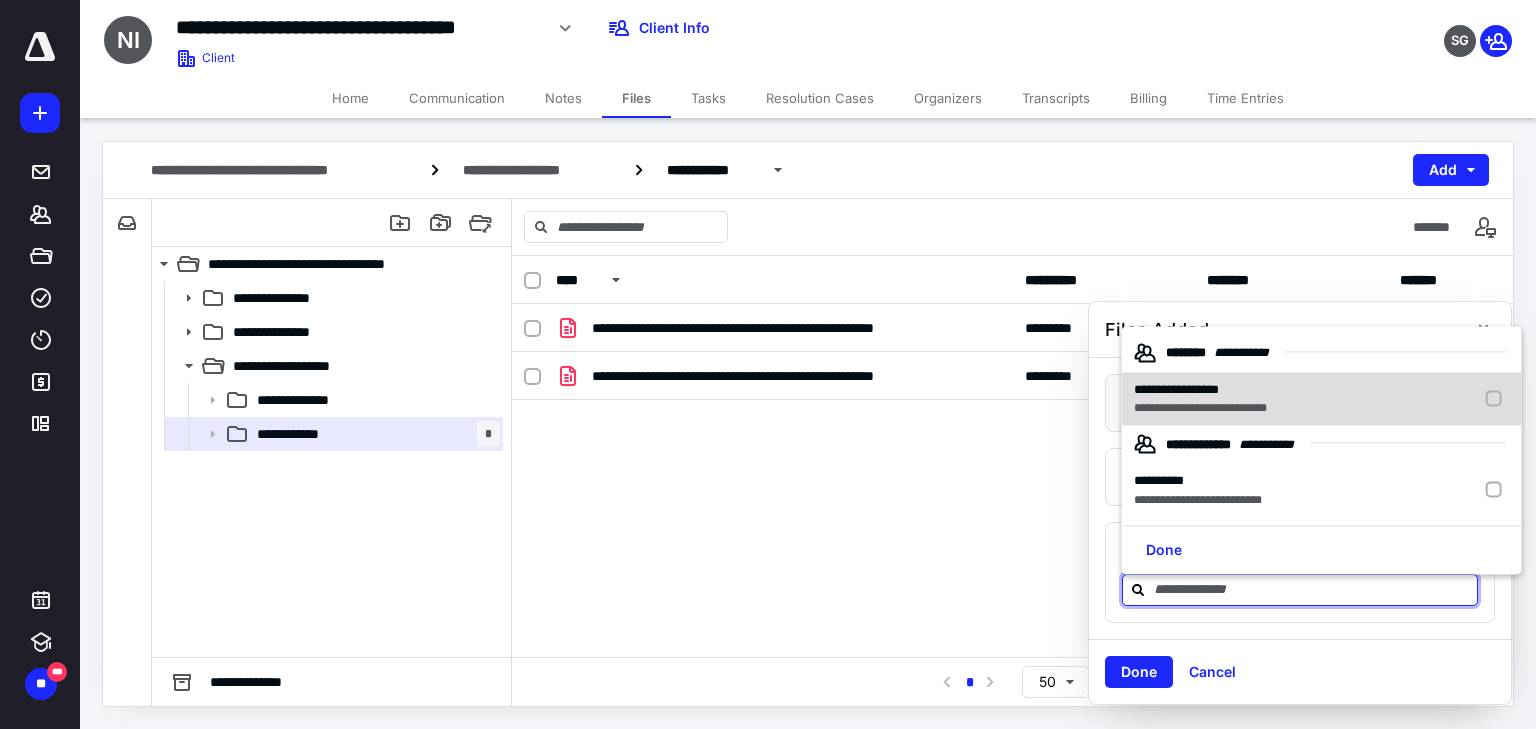 click at bounding box center (1498, 399) 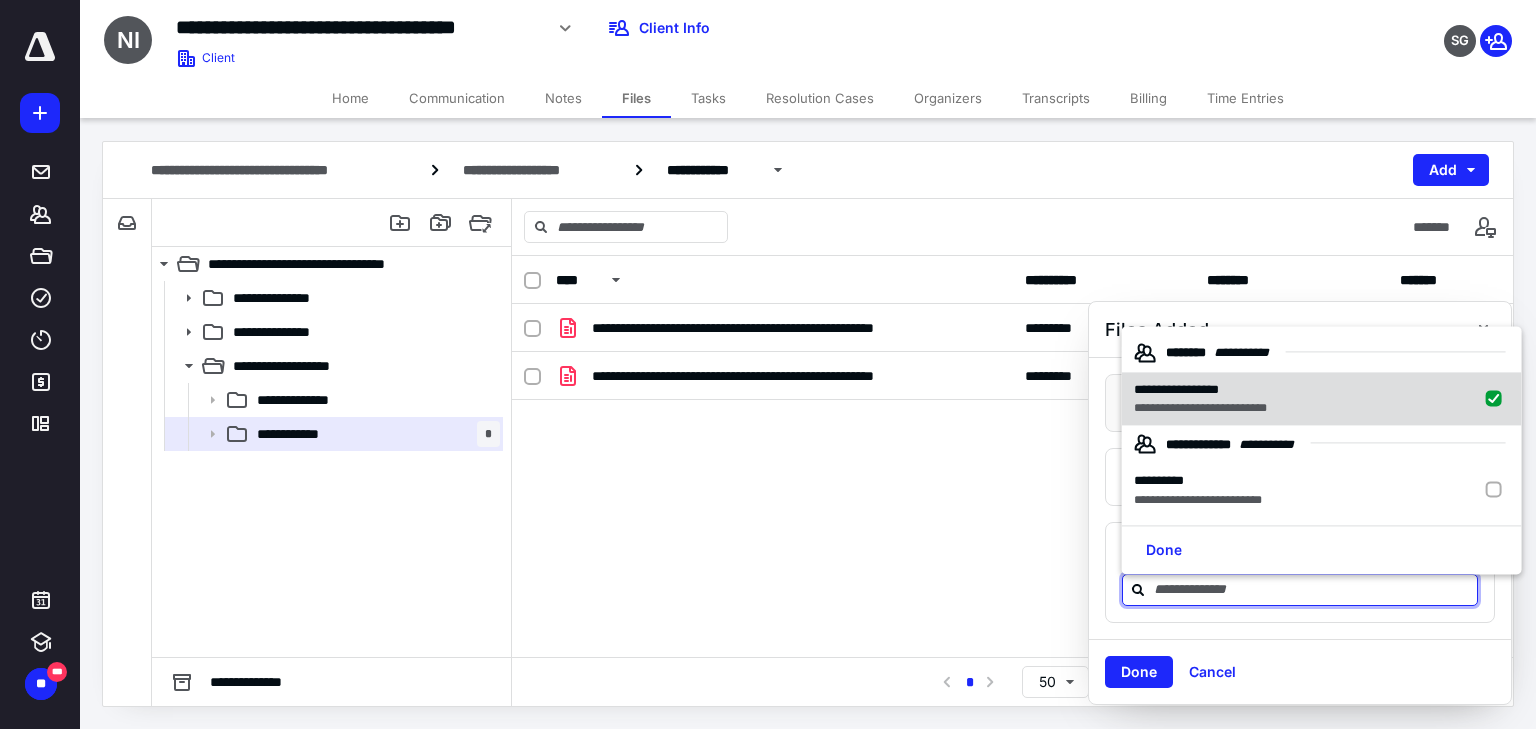 checkbox on "true" 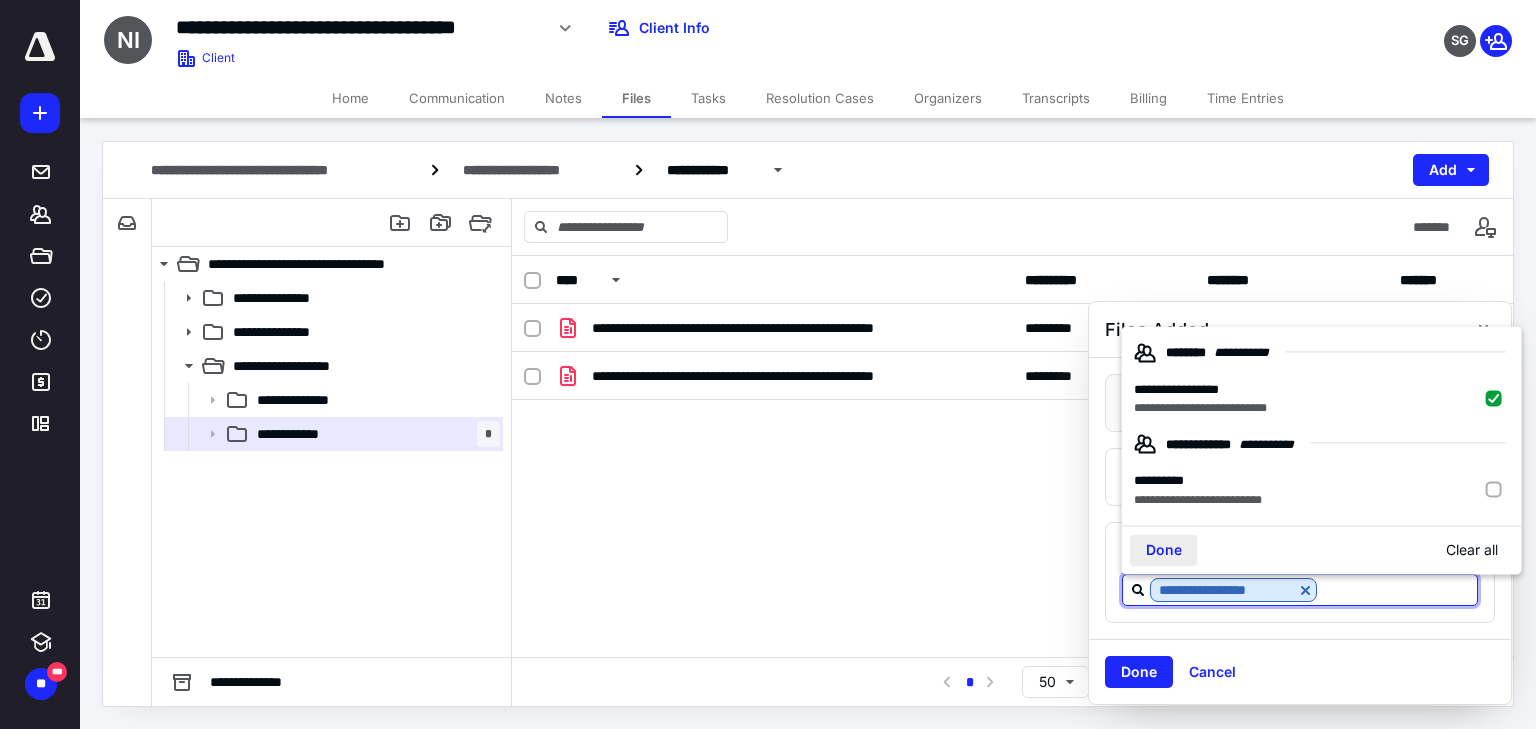 click on "Done" at bounding box center (1164, 550) 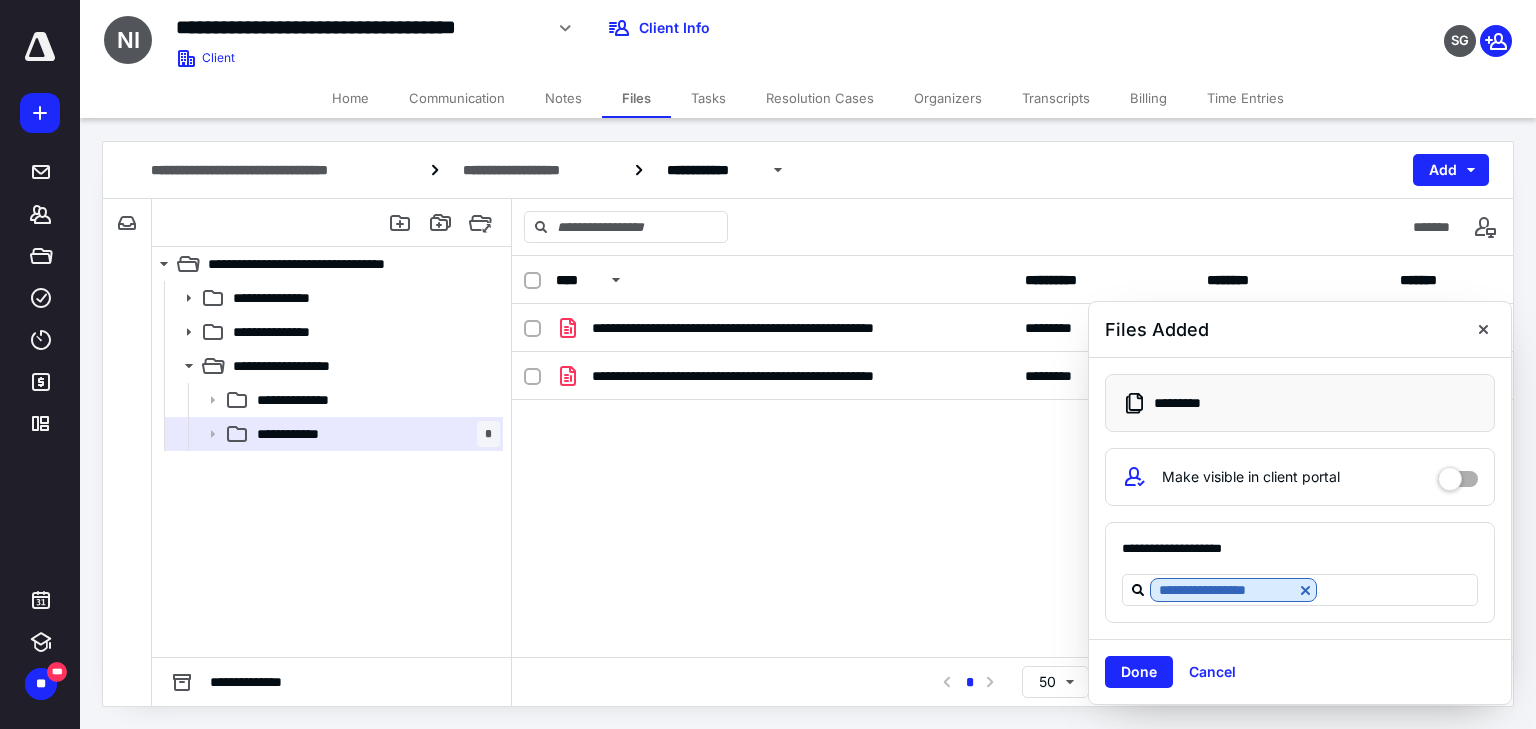 click on "Done" at bounding box center (1139, 672) 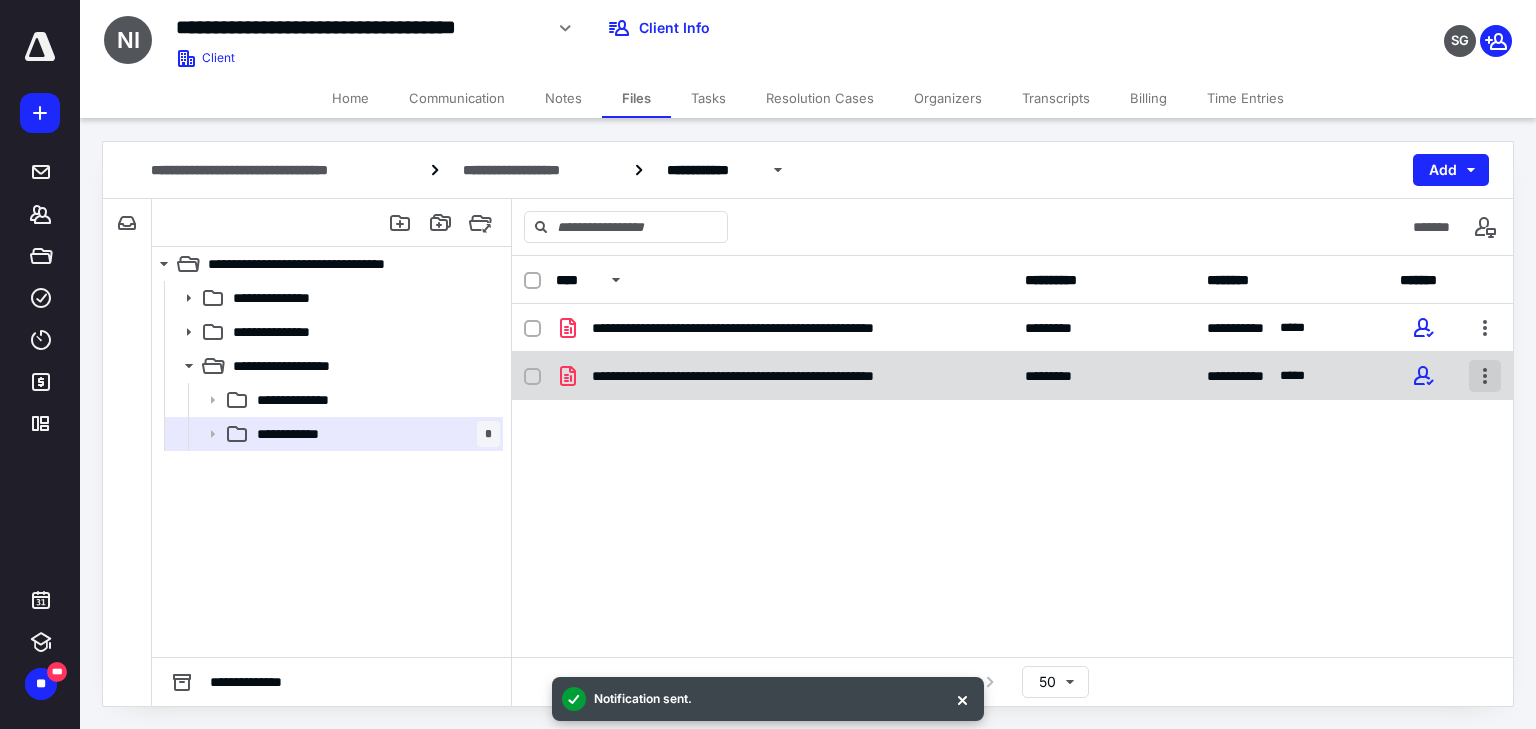 click at bounding box center [1485, 376] 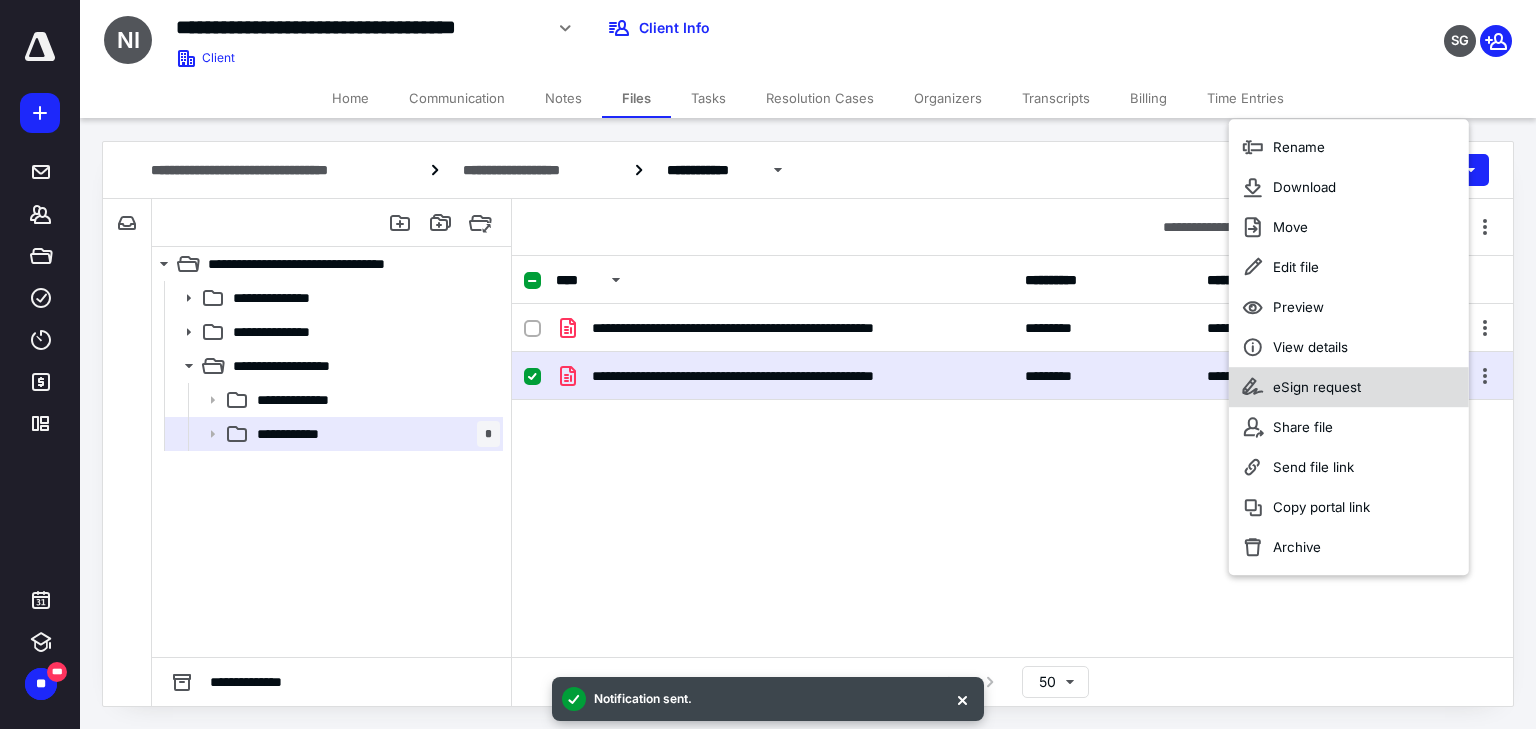 click on "eSign request" at bounding box center [1317, 387] 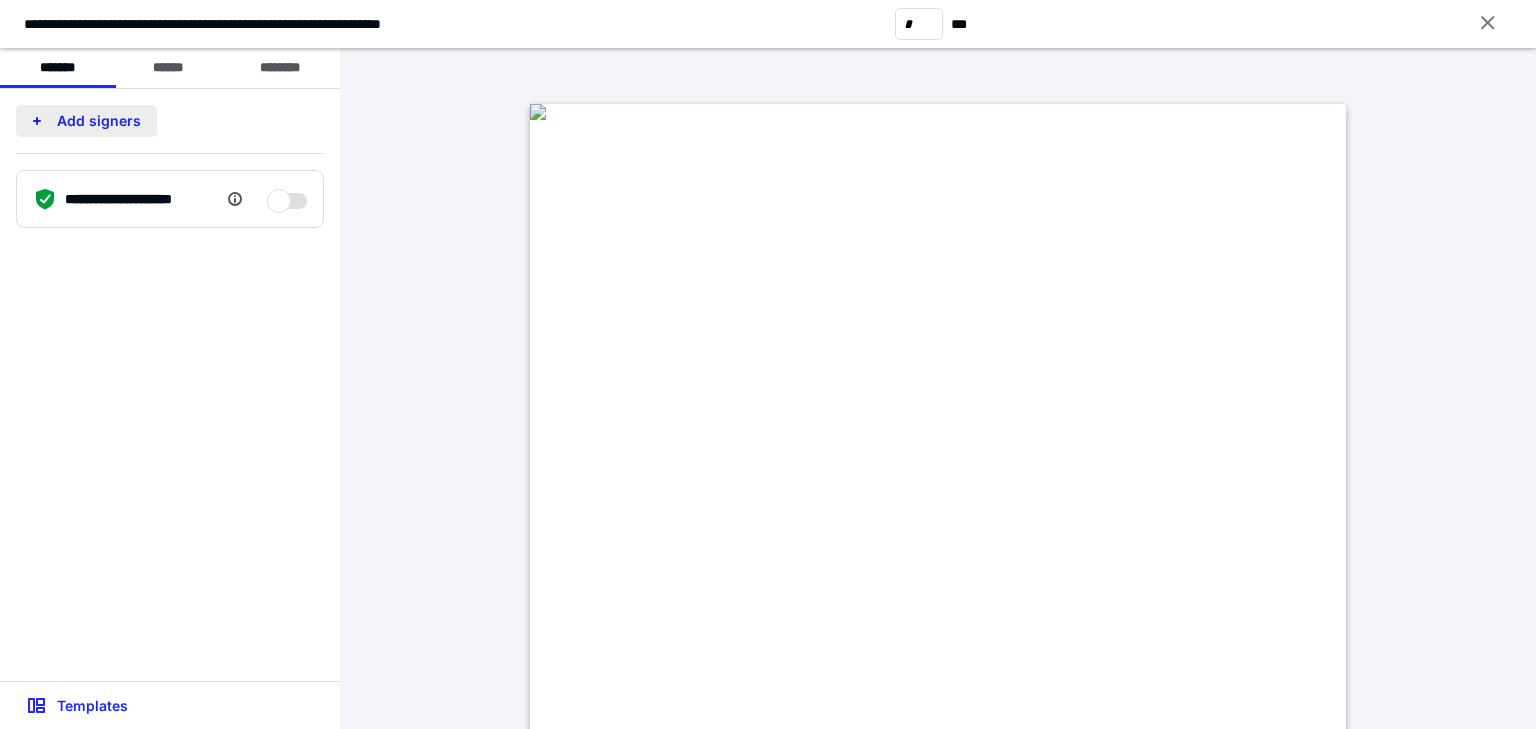 click on "Add signers" at bounding box center [86, 121] 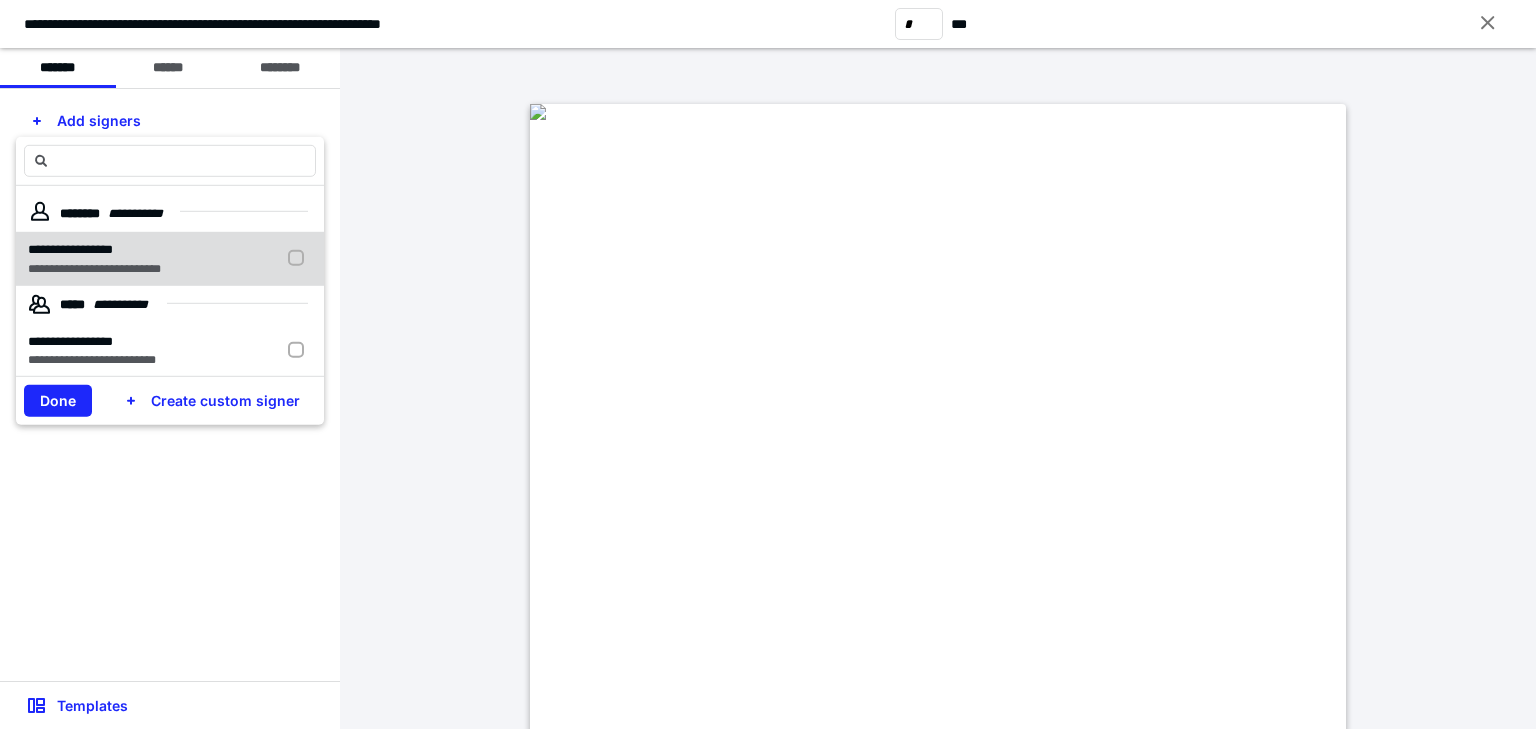 click at bounding box center [300, 258] 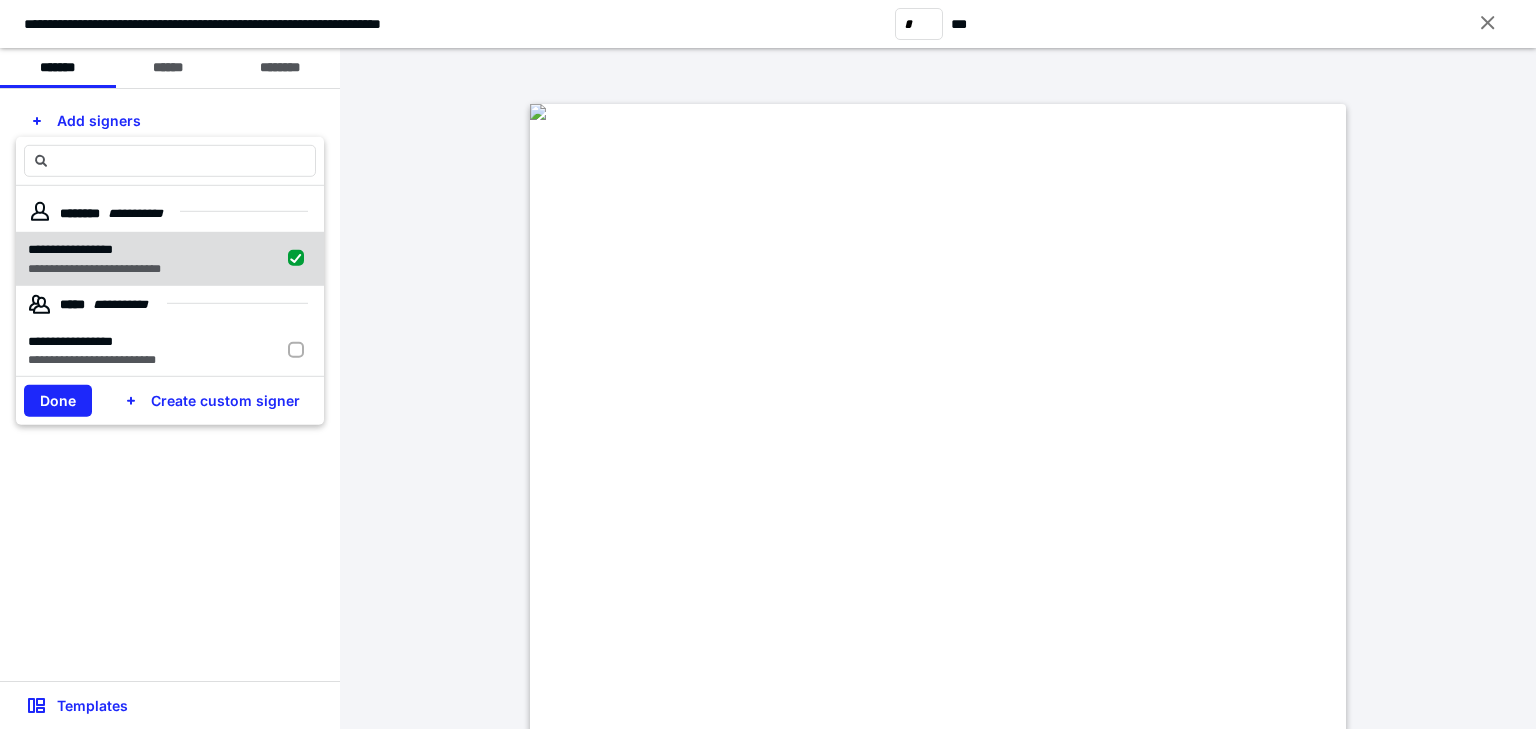 checkbox on "true" 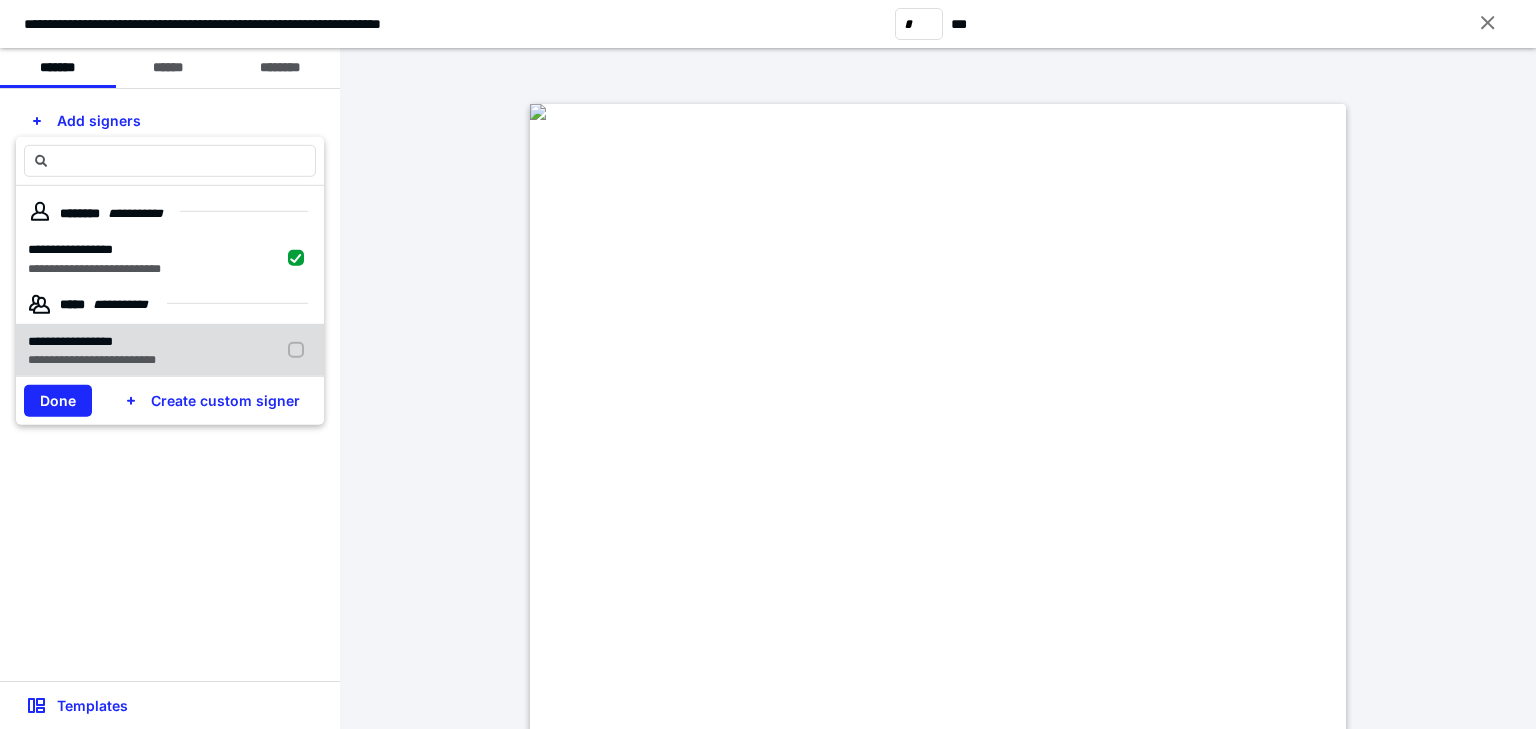 click at bounding box center (300, 350) 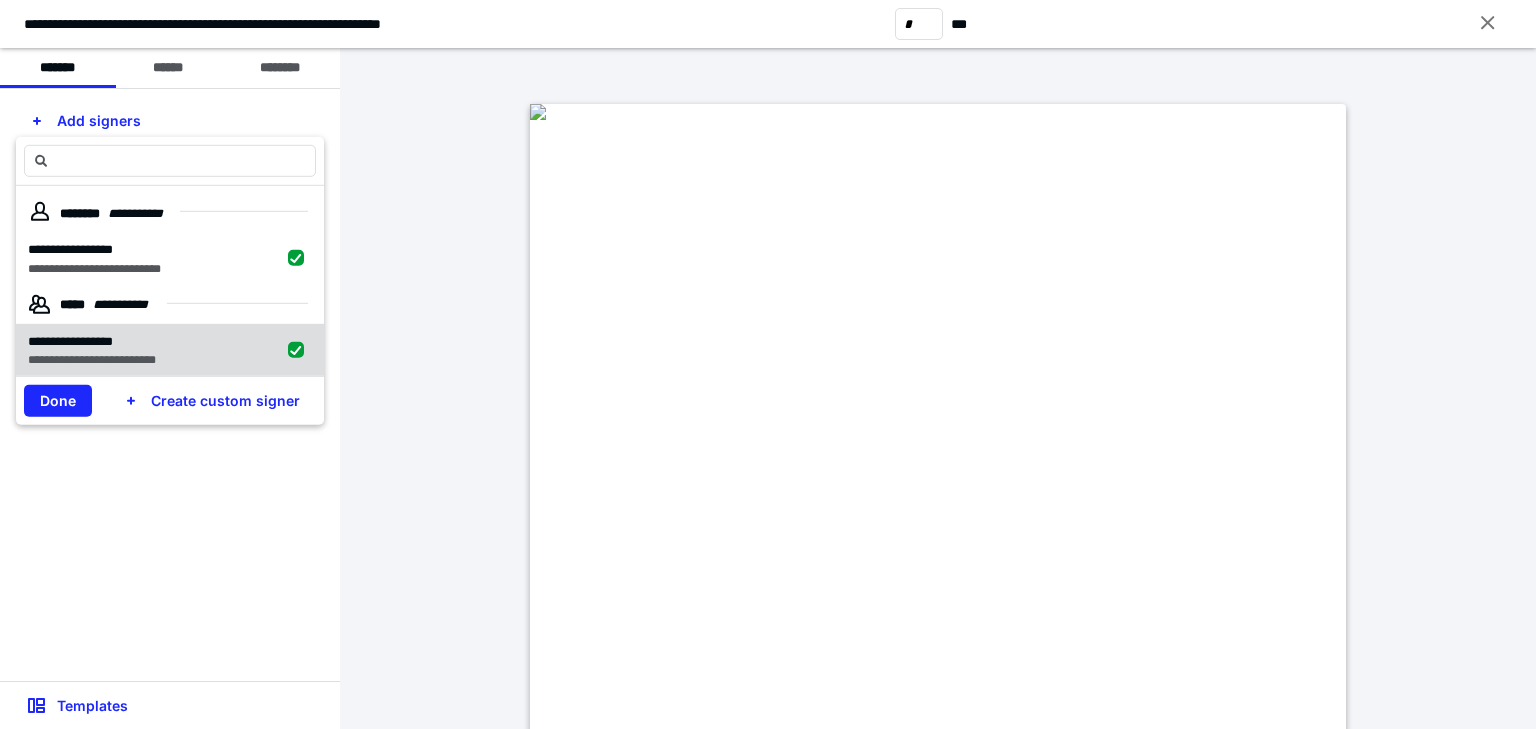 checkbox on "true" 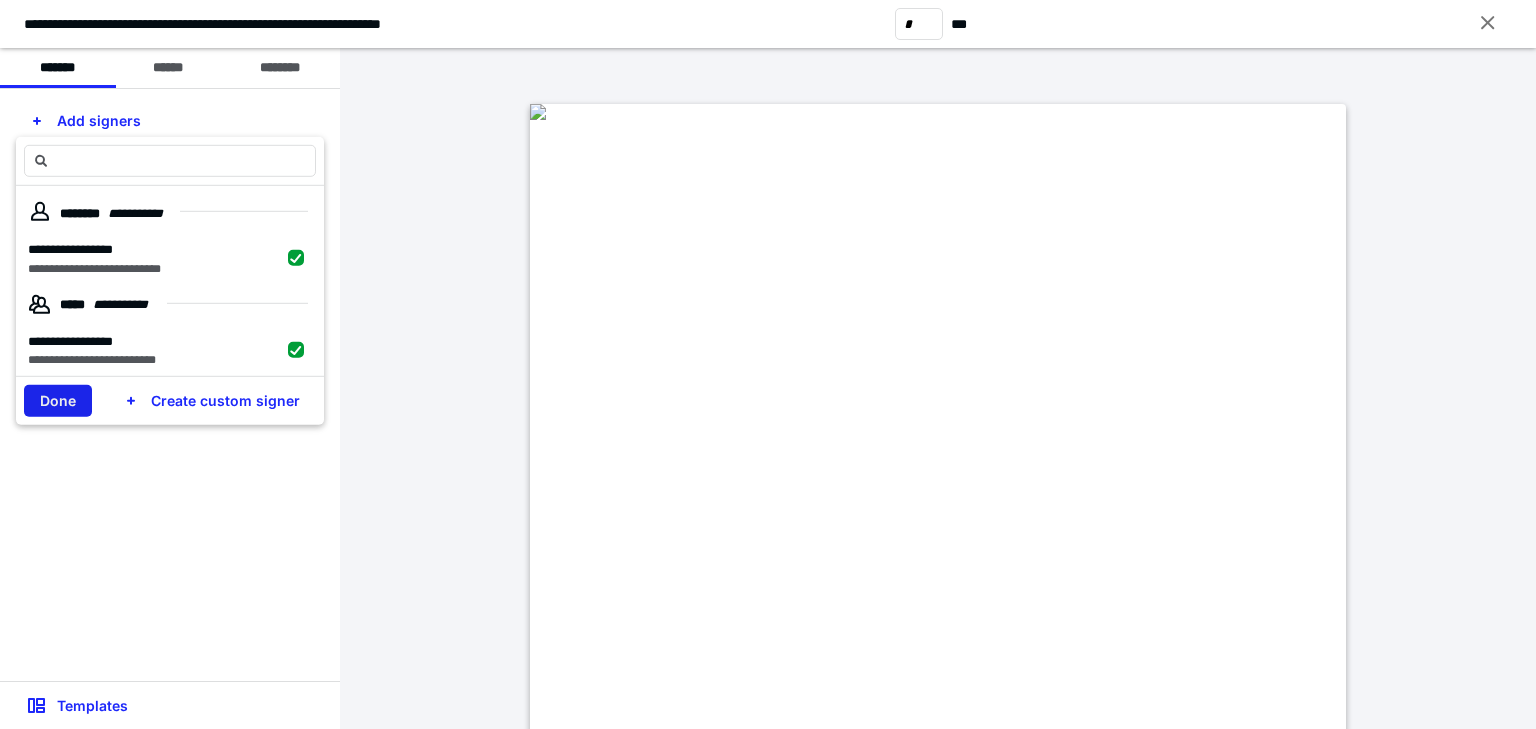 click on "Done" at bounding box center [58, 401] 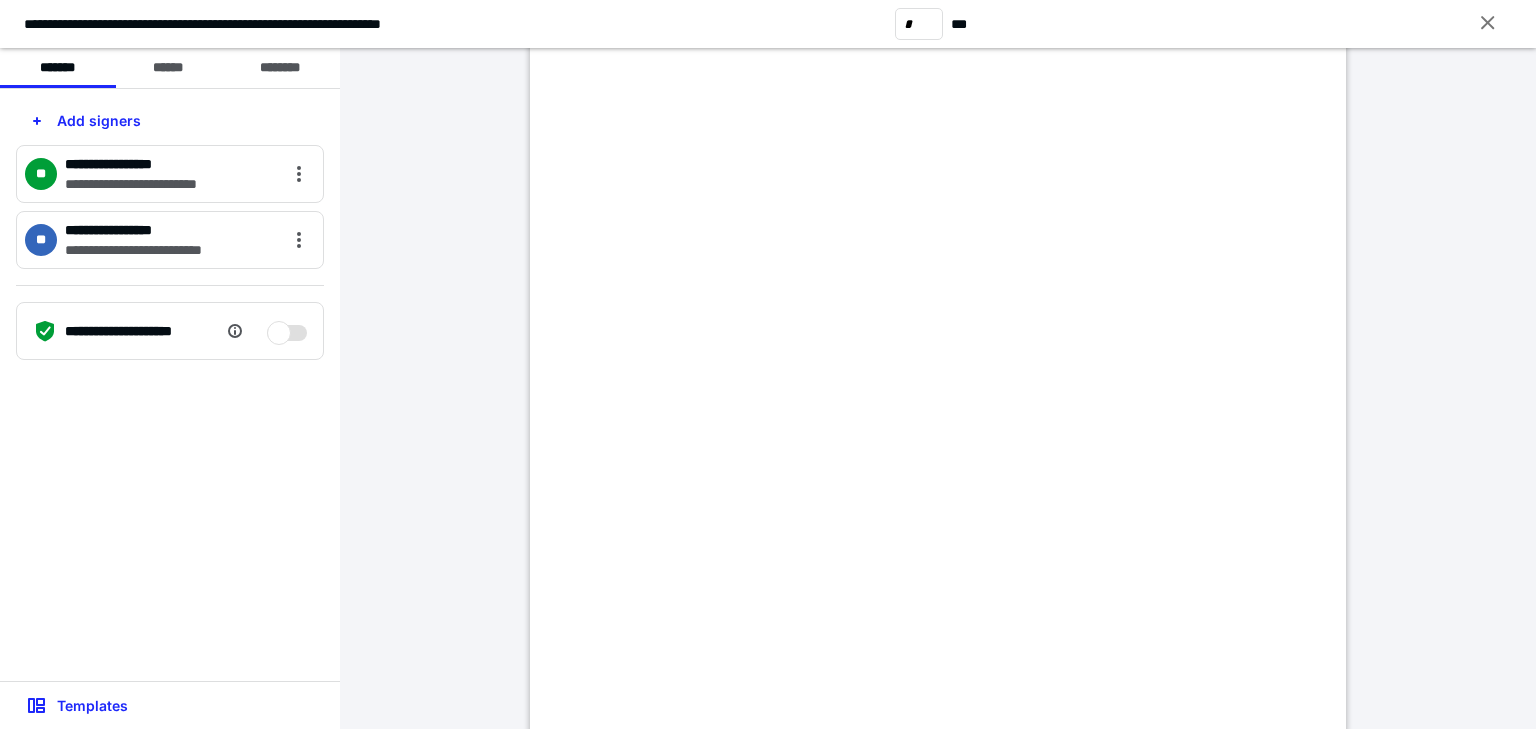 scroll, scrollTop: 400, scrollLeft: 0, axis: vertical 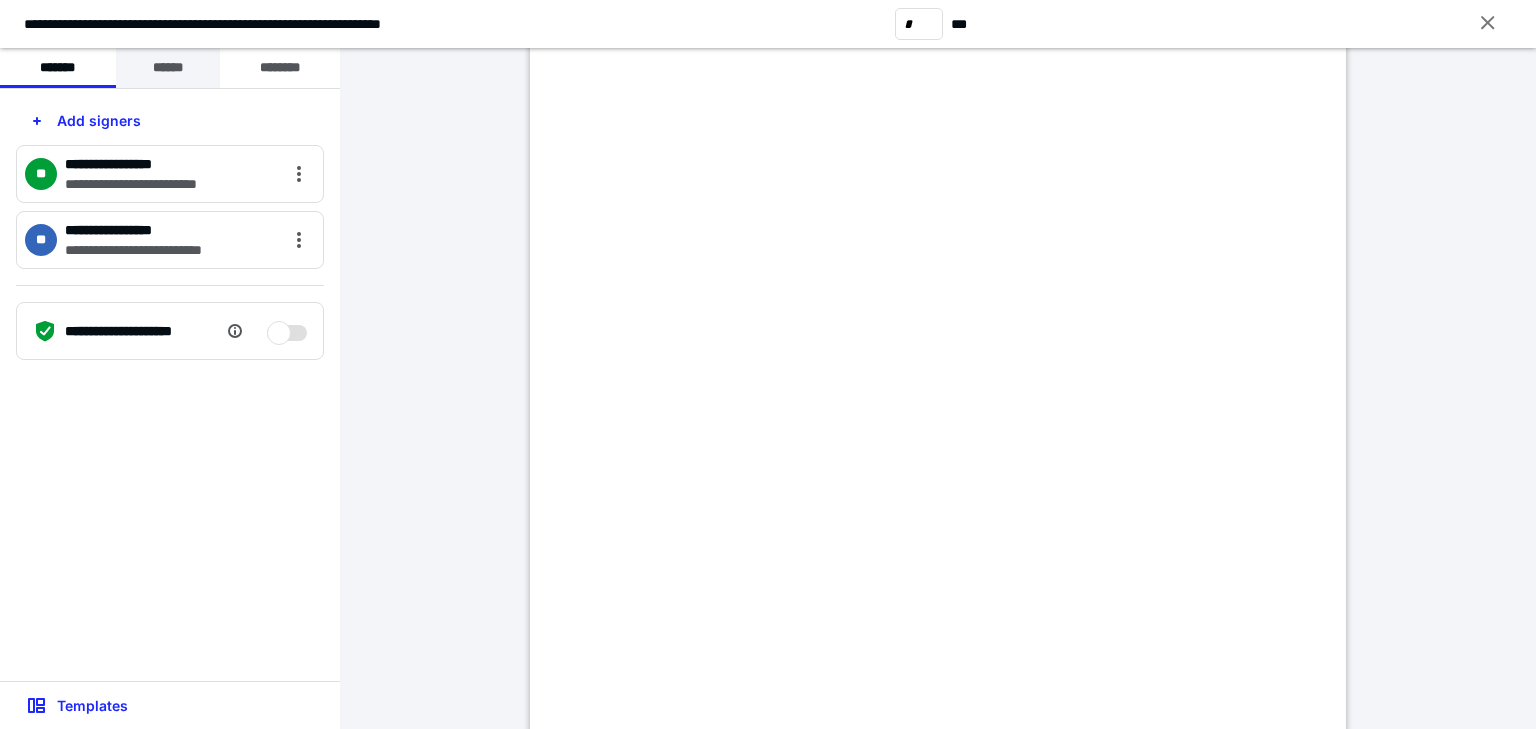 click on "******" at bounding box center [168, 68] 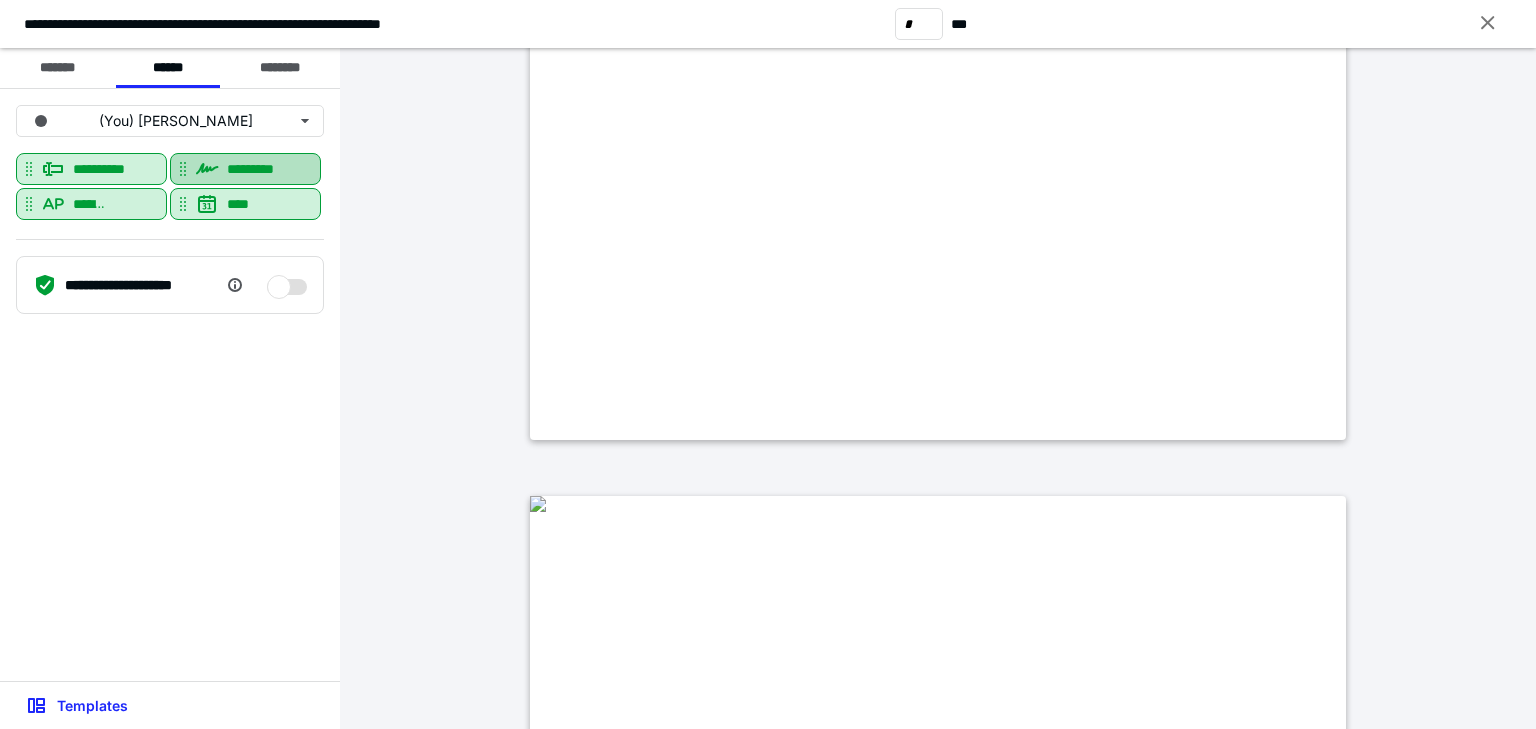 scroll, scrollTop: 640, scrollLeft: 0, axis: vertical 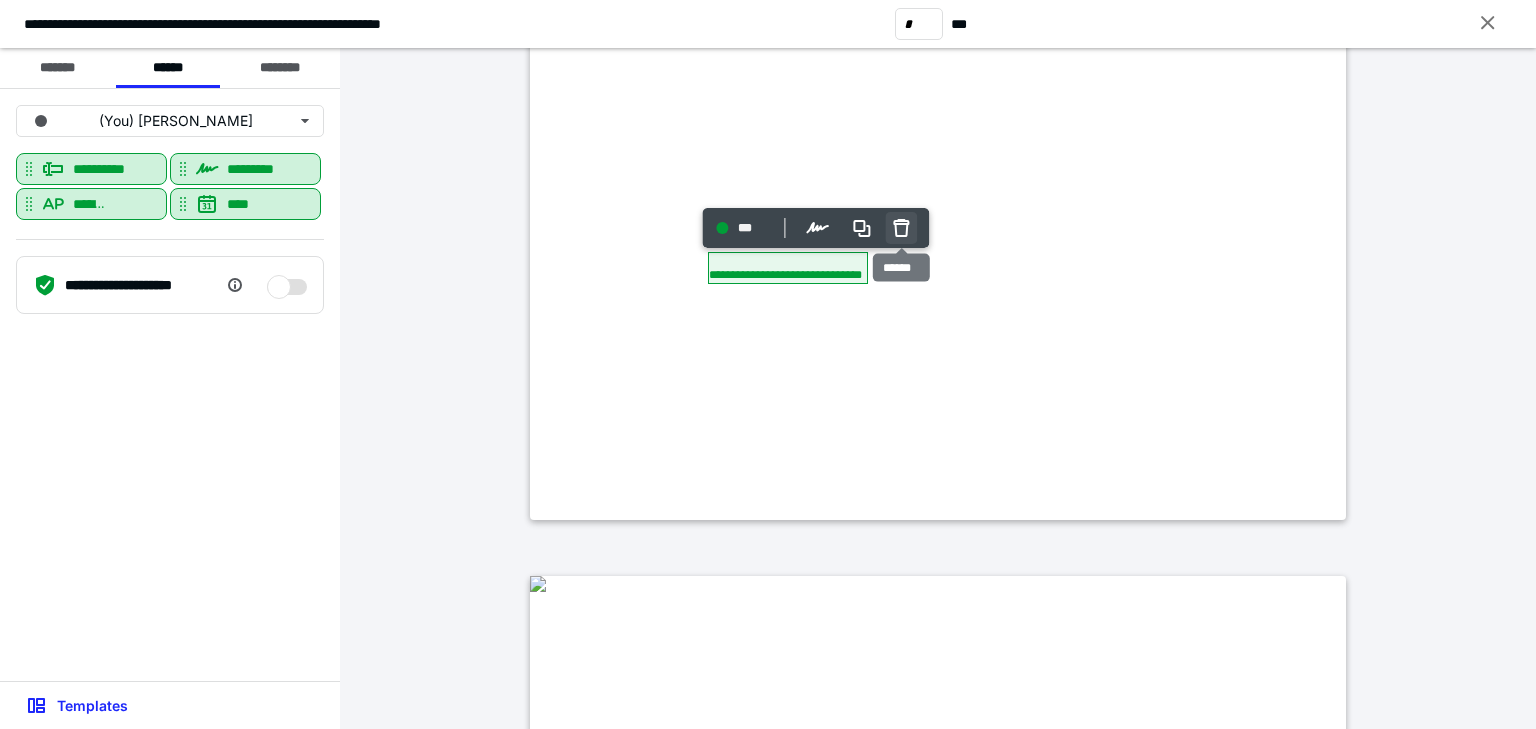 click at bounding box center (901, 228) 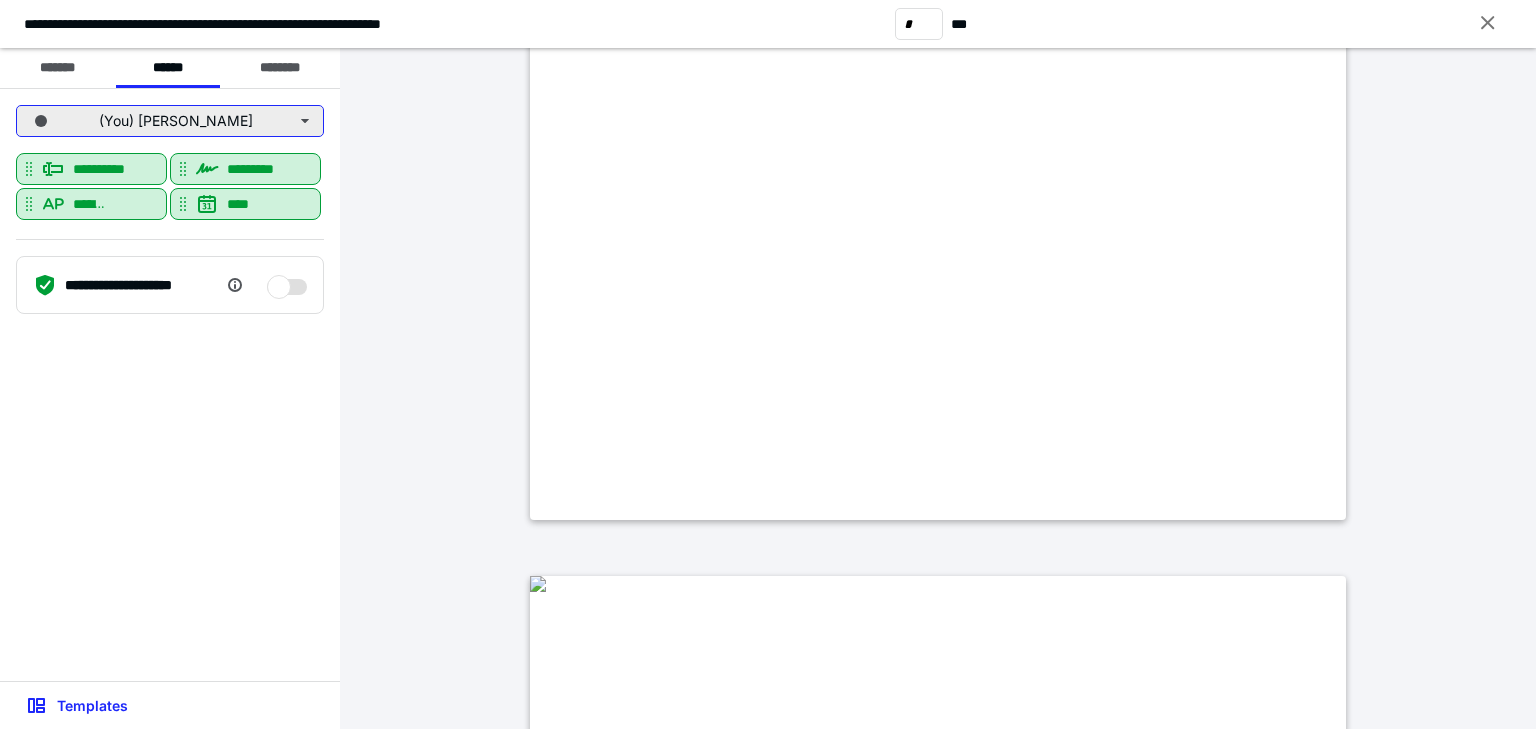 click on "(You) [PERSON_NAME]" at bounding box center (170, 121) 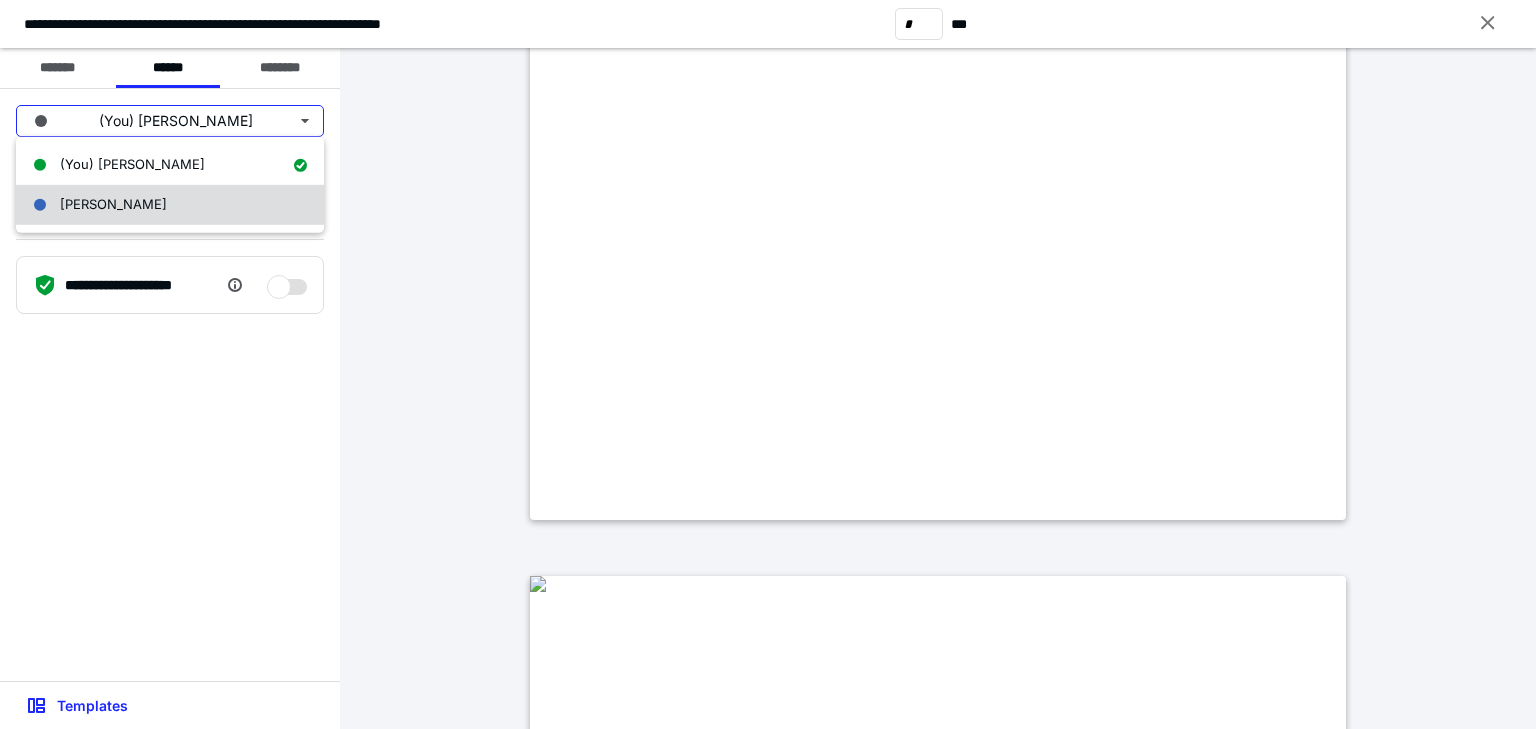 click on "[PERSON_NAME]" at bounding box center (170, 205) 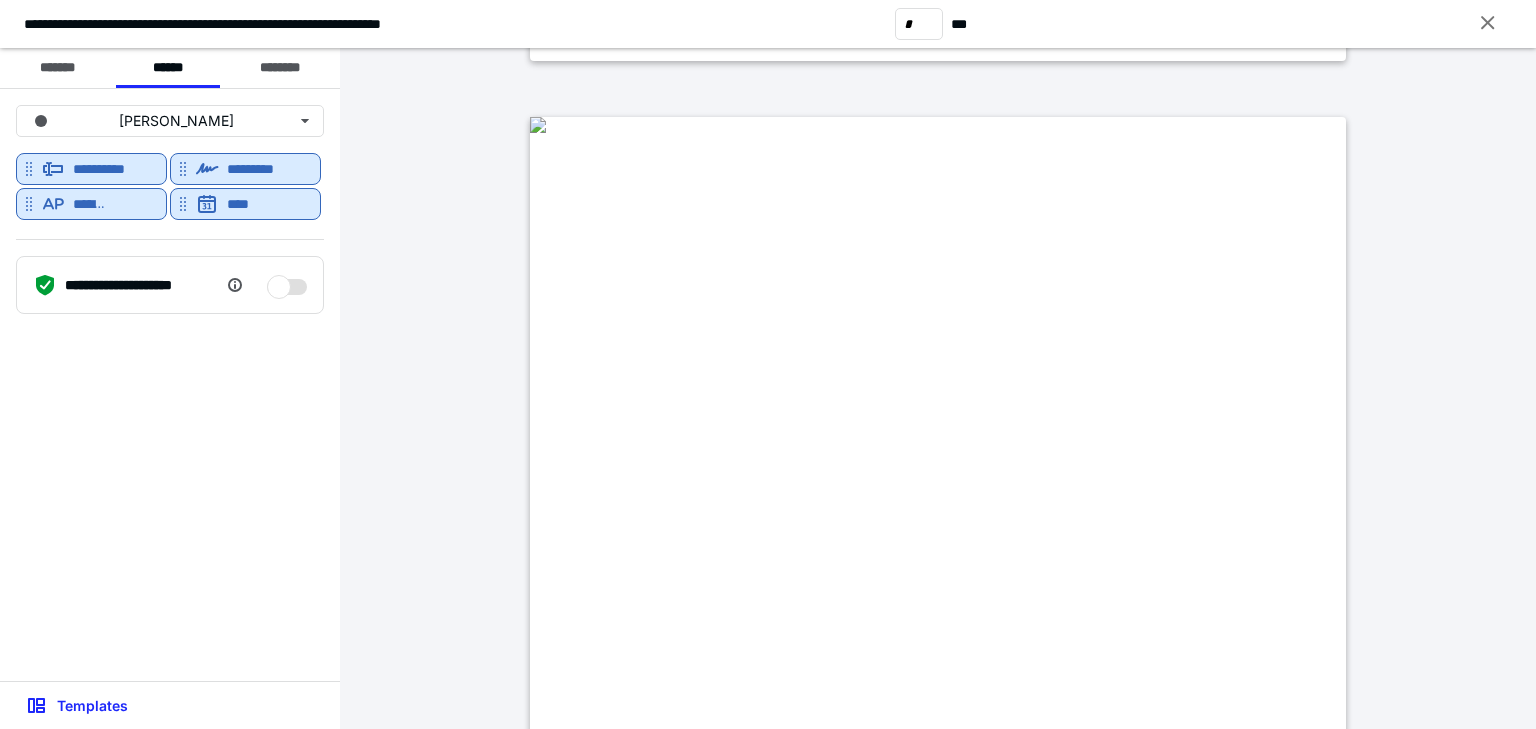 scroll, scrollTop: 2240, scrollLeft: 0, axis: vertical 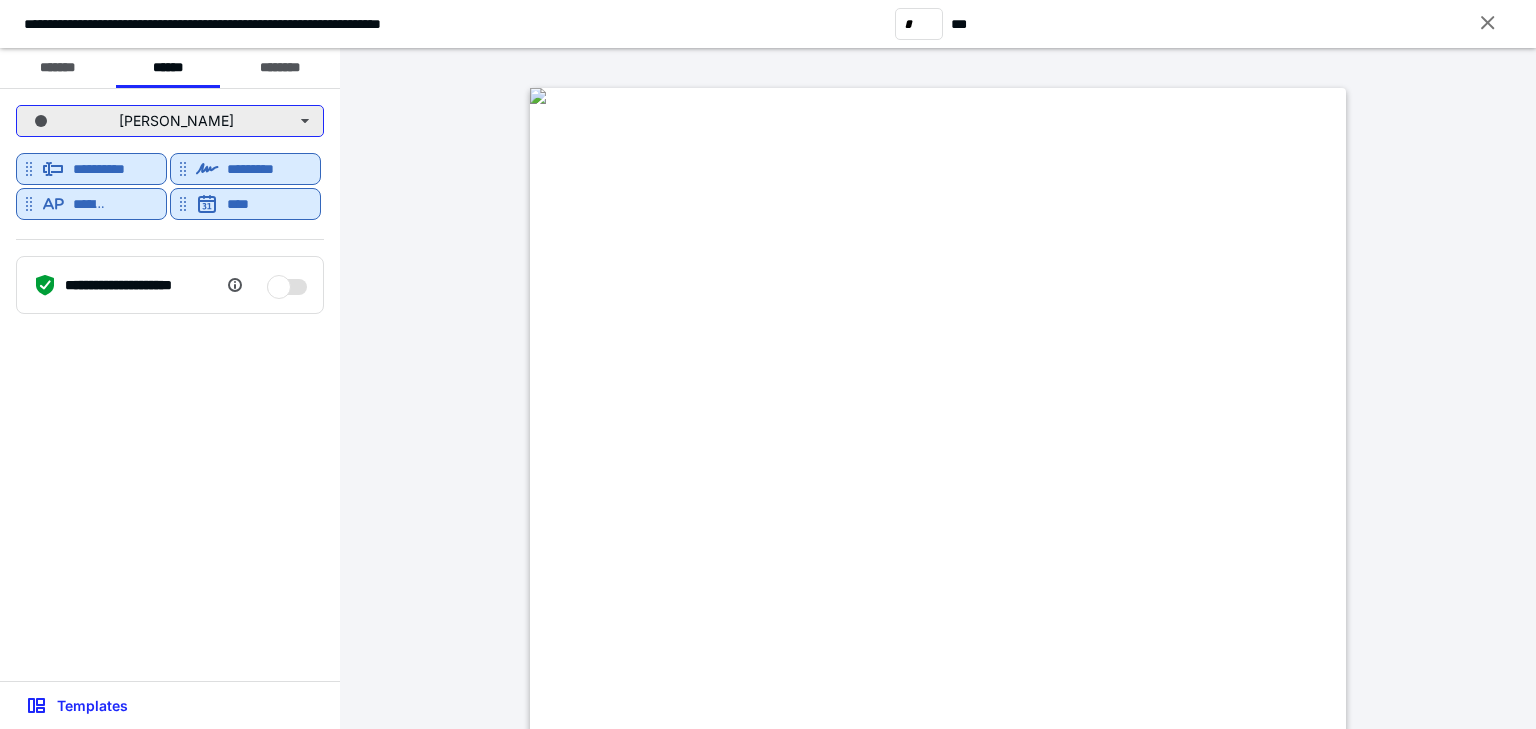 click on "[PERSON_NAME]" at bounding box center [170, 121] 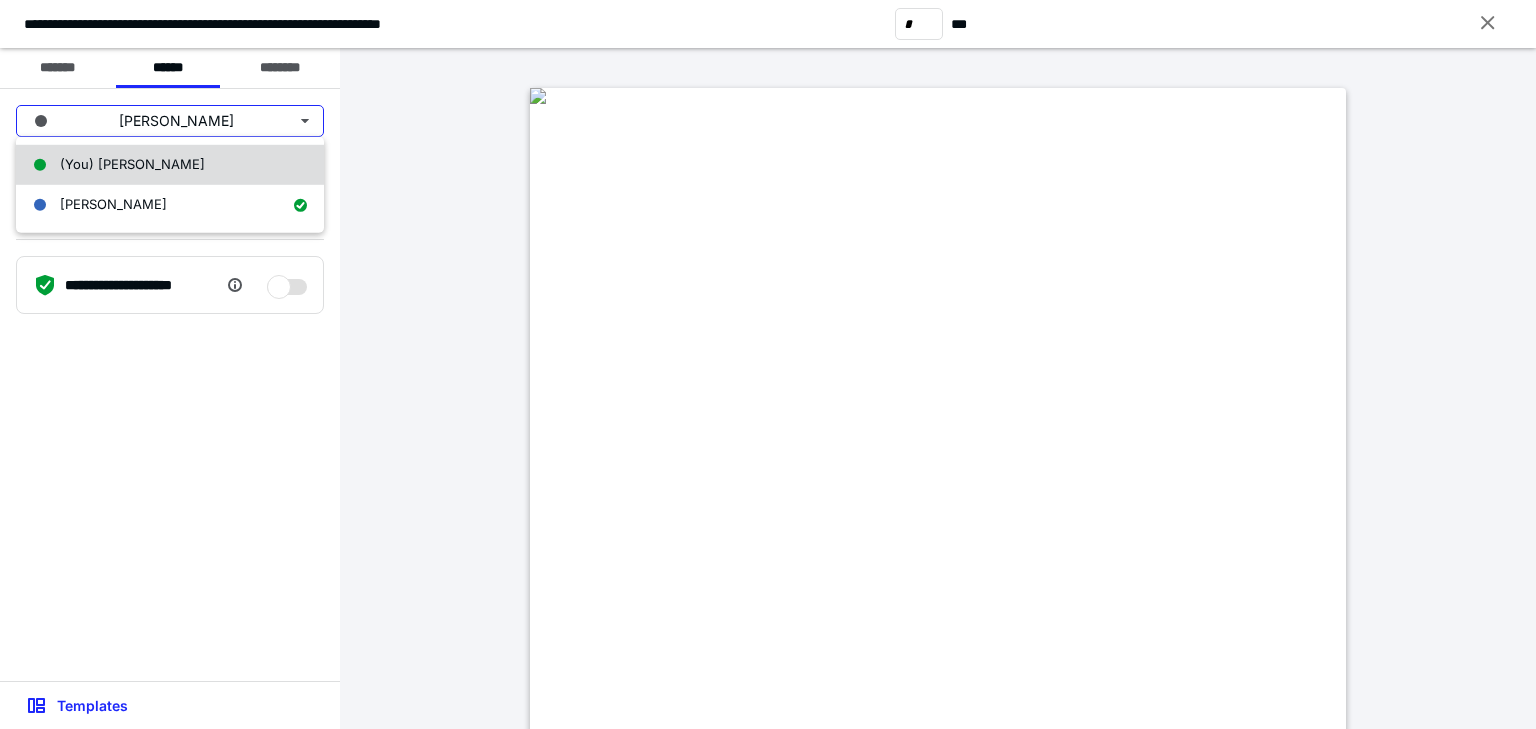 click on "(You) [PERSON_NAME]" at bounding box center (132, 164) 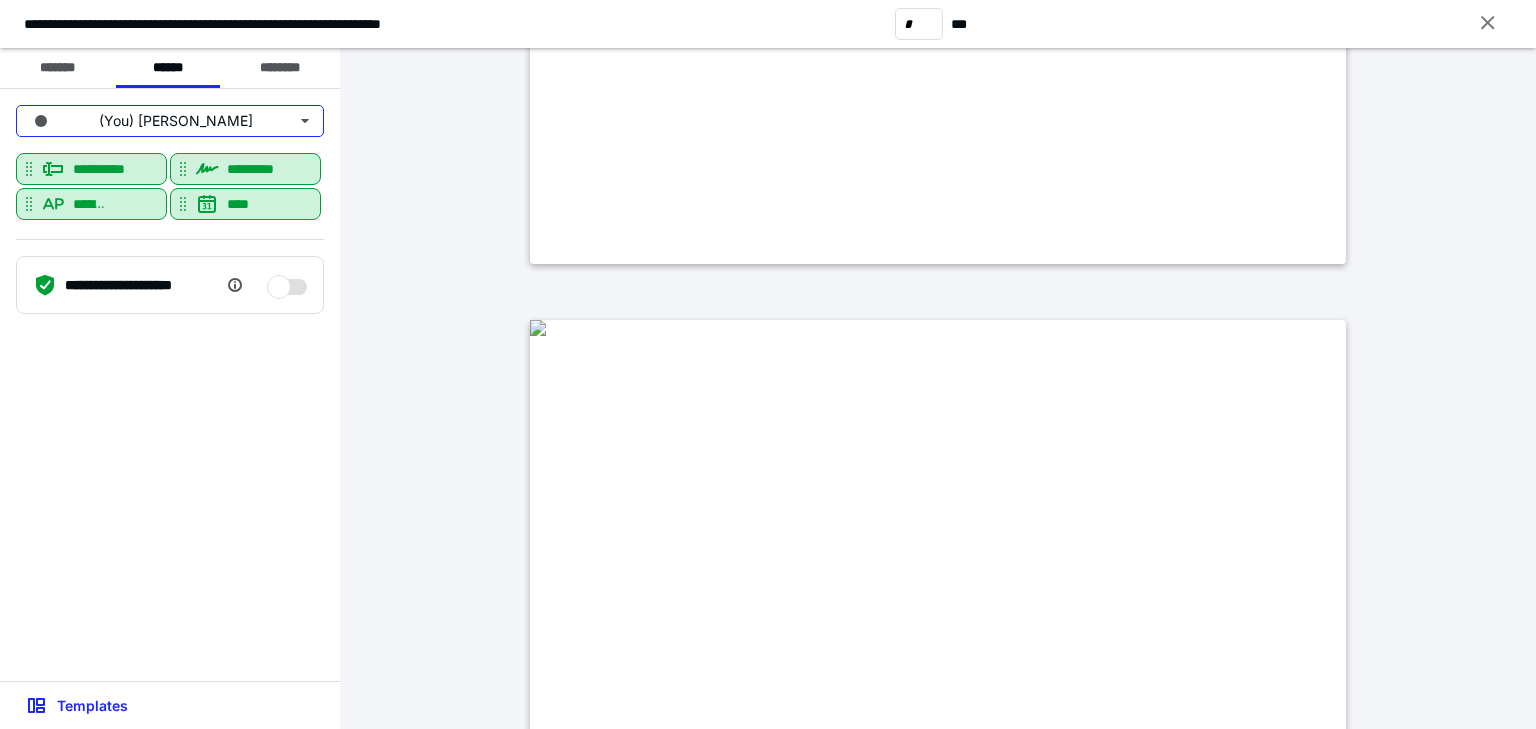 type on "*" 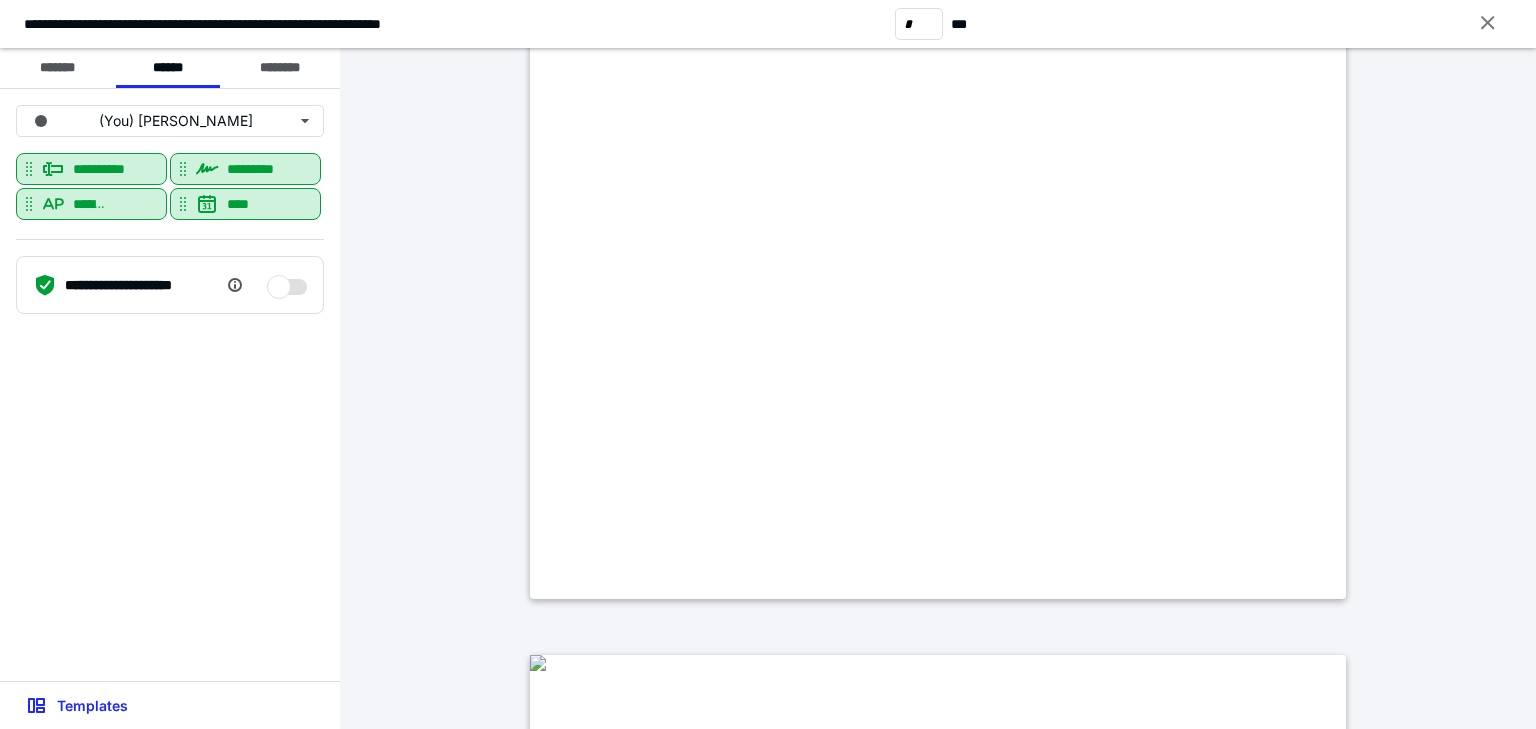 scroll, scrollTop: 2800, scrollLeft: 0, axis: vertical 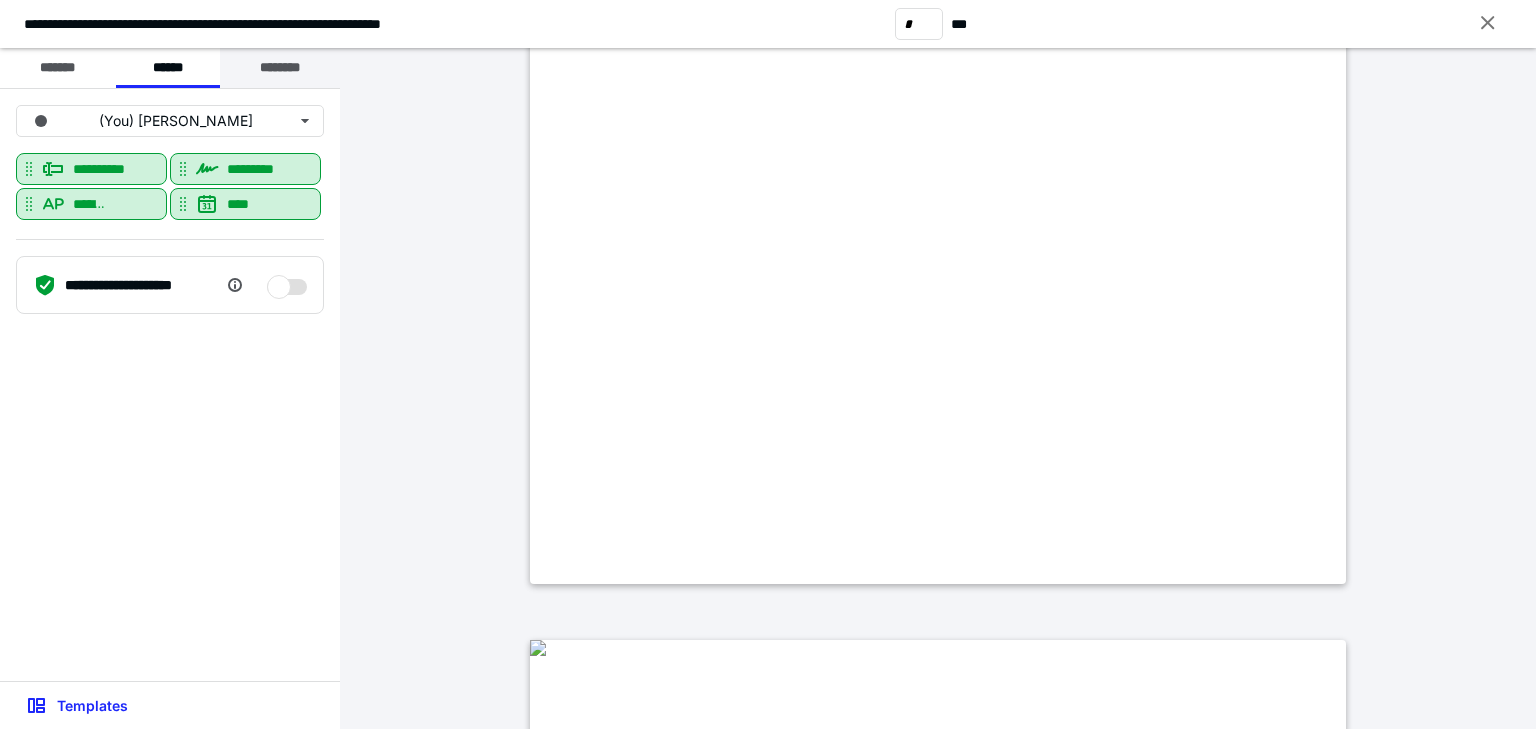 click on "********" at bounding box center [280, 68] 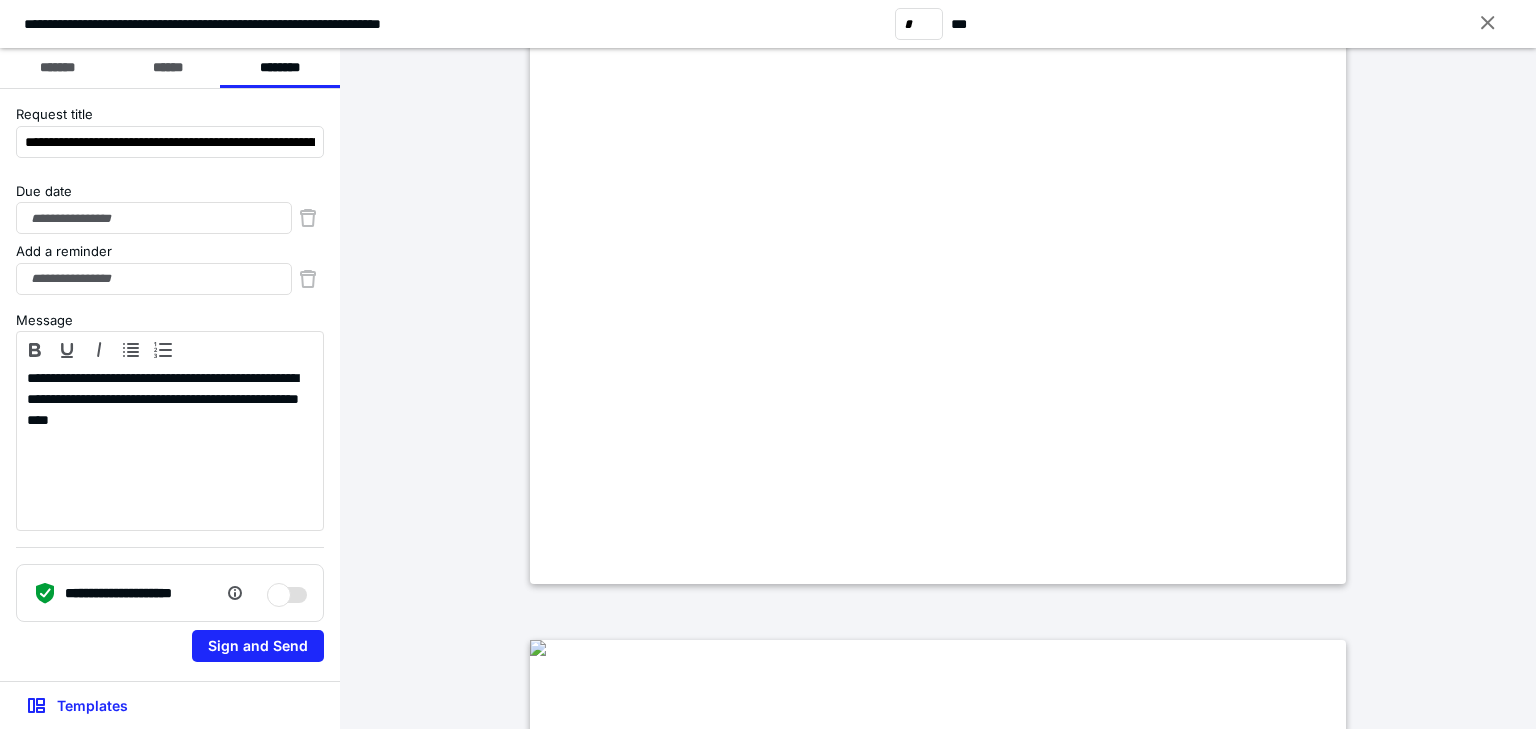 click at bounding box center (287, 590) 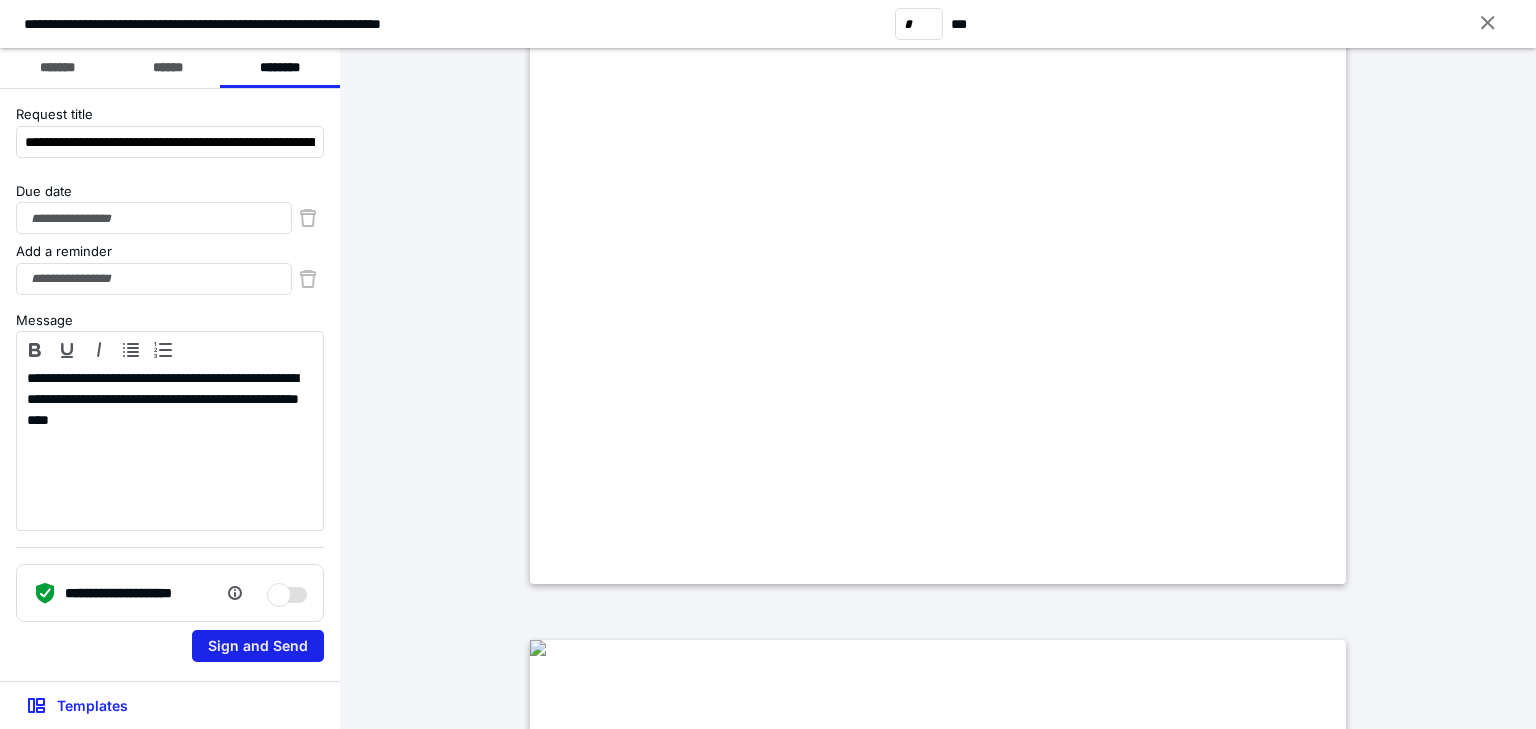 click on "Sign and Send" at bounding box center (258, 646) 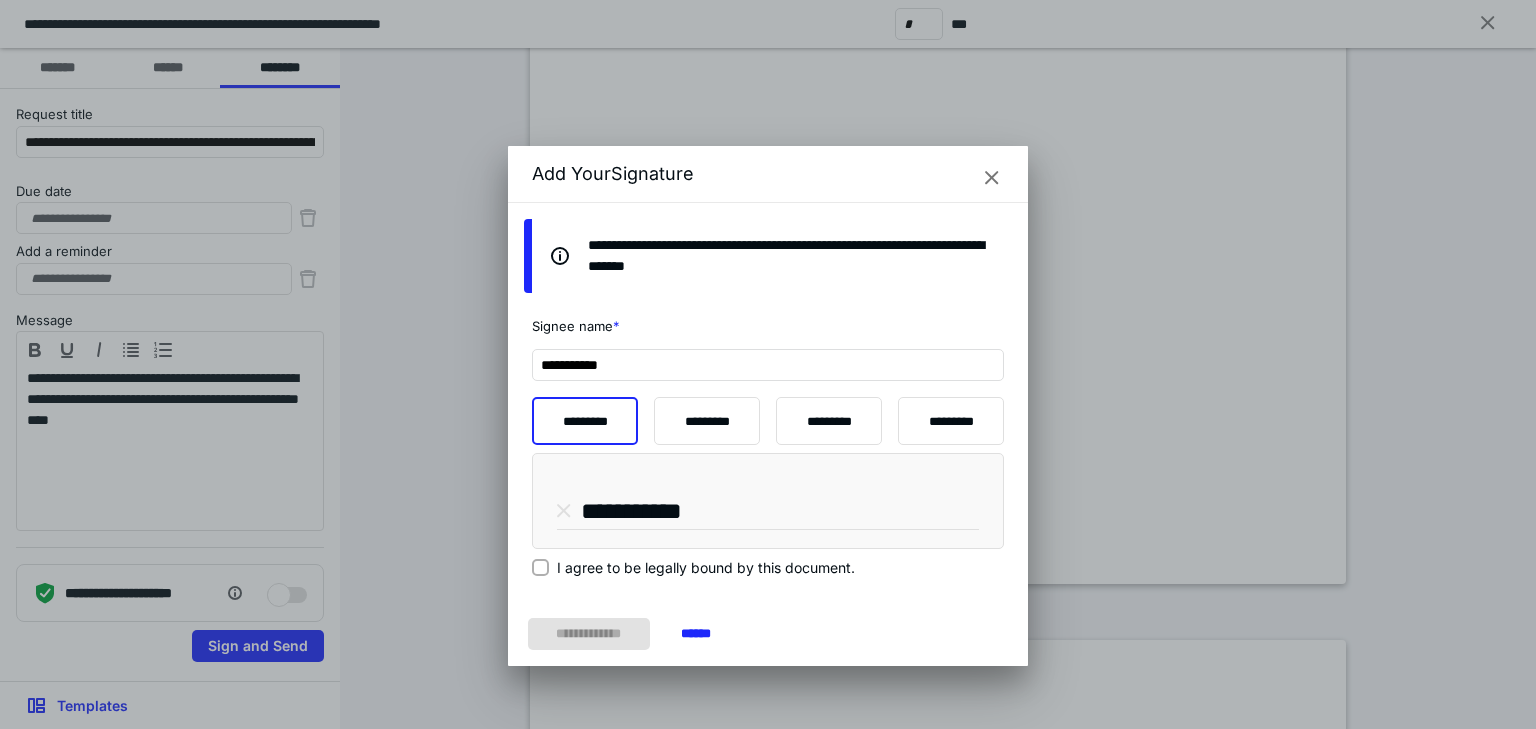 click on "I agree to be legally bound by this document." at bounding box center (540, 567) 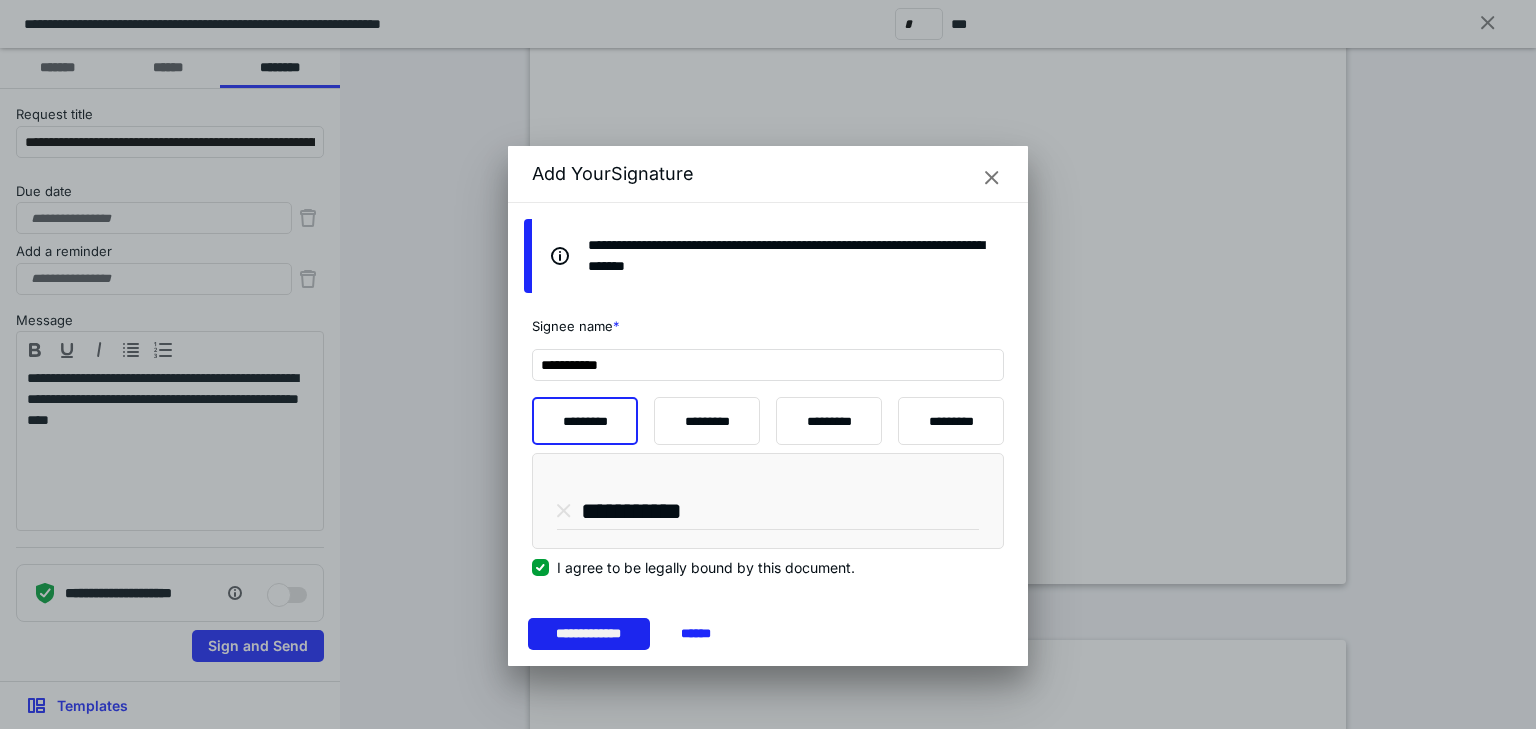 click on "**********" at bounding box center (589, 634) 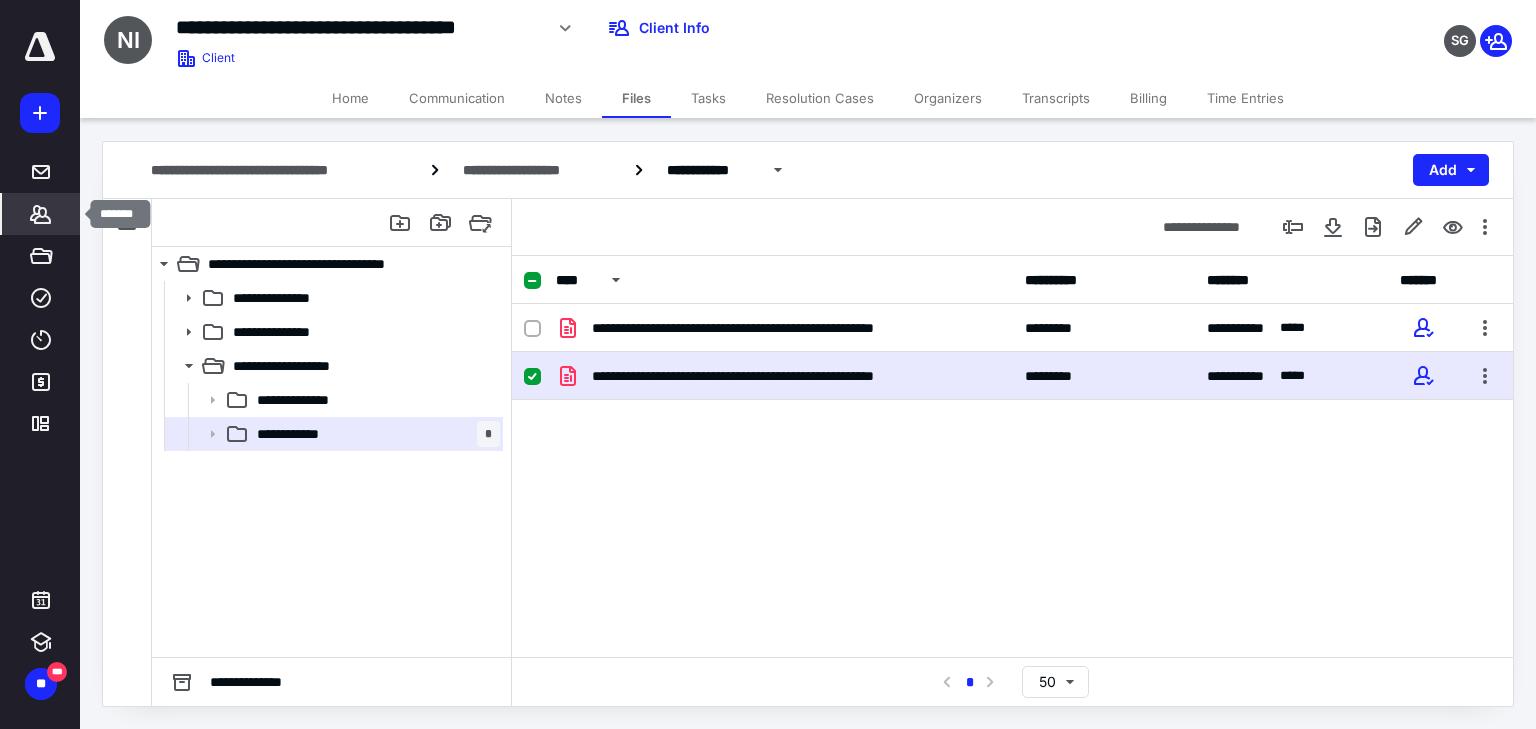 click 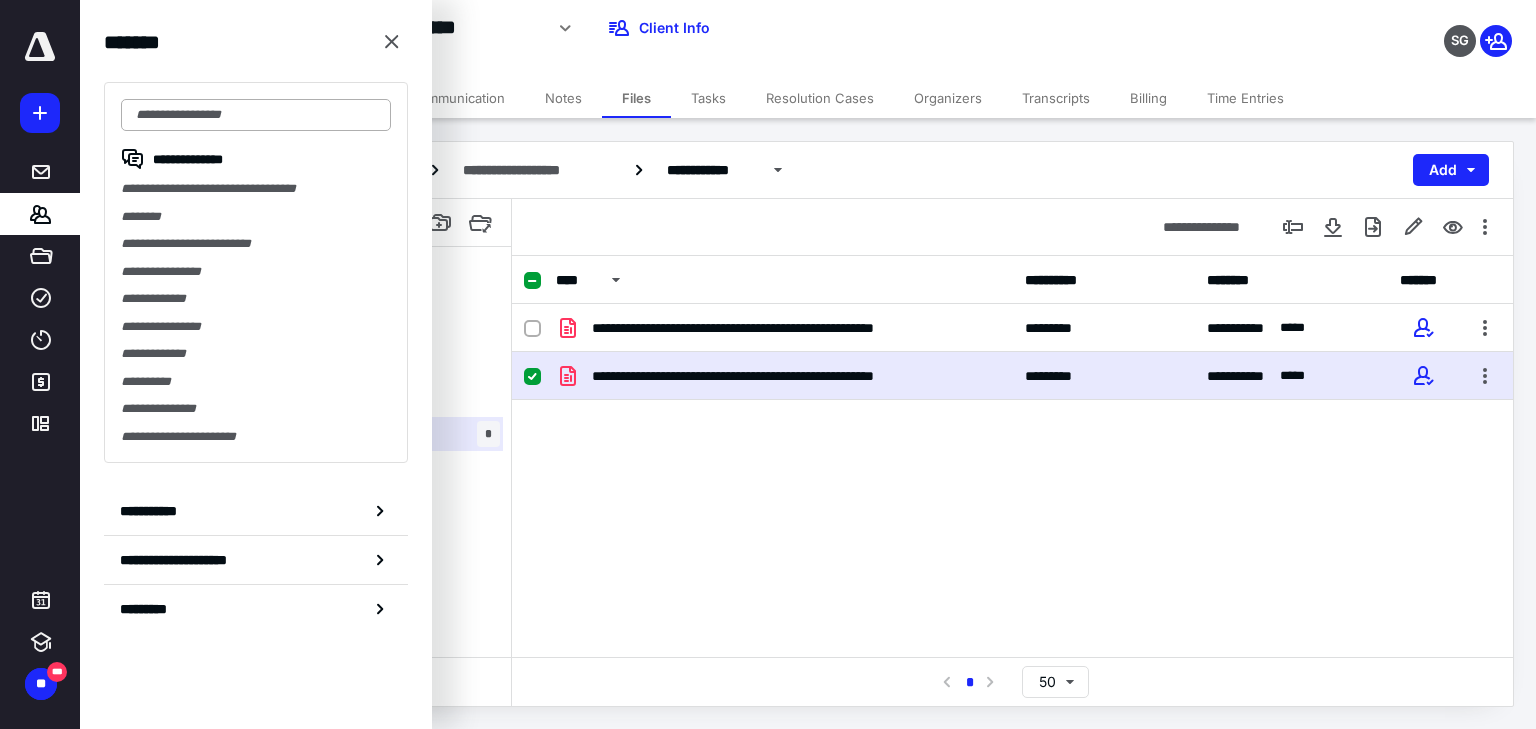 click at bounding box center [256, 115] 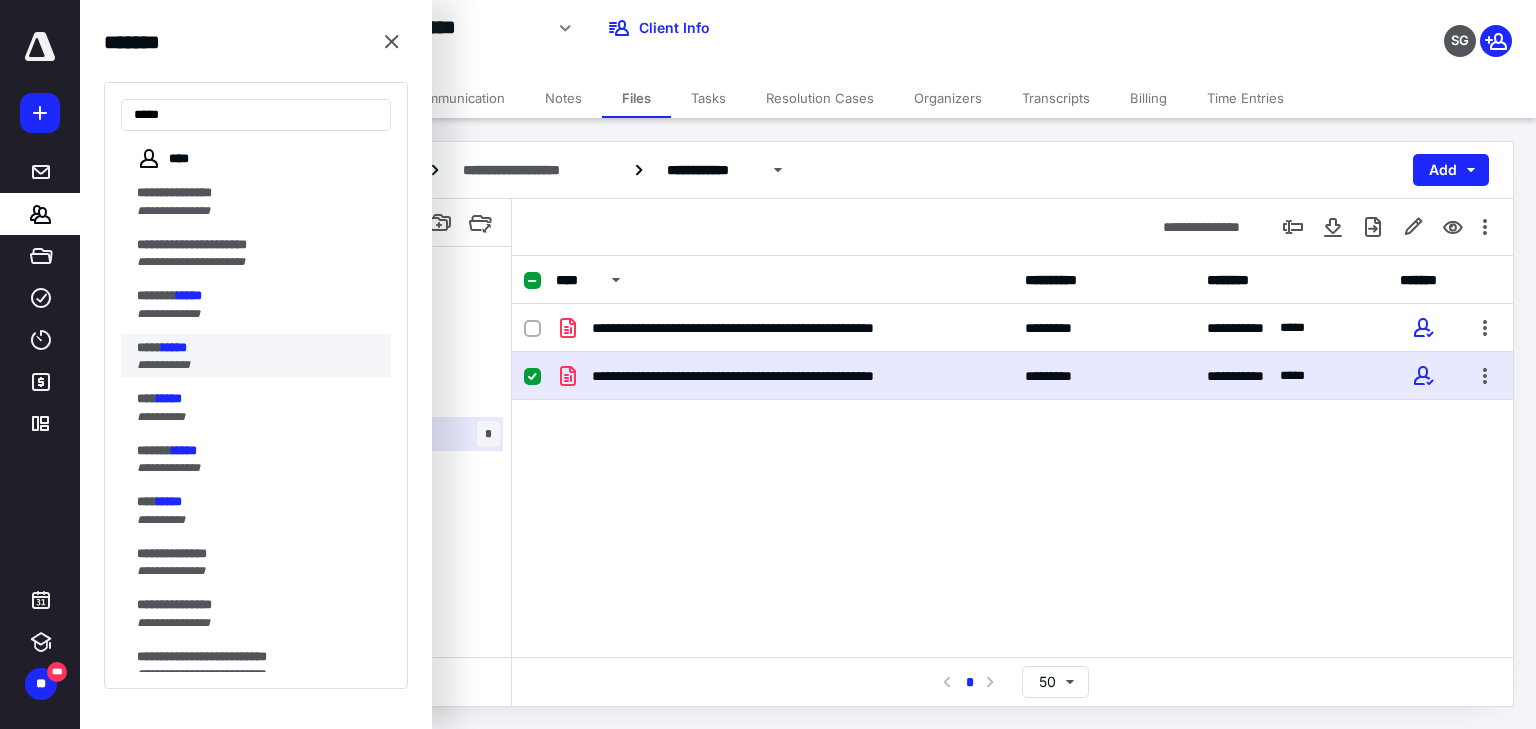 type on "*****" 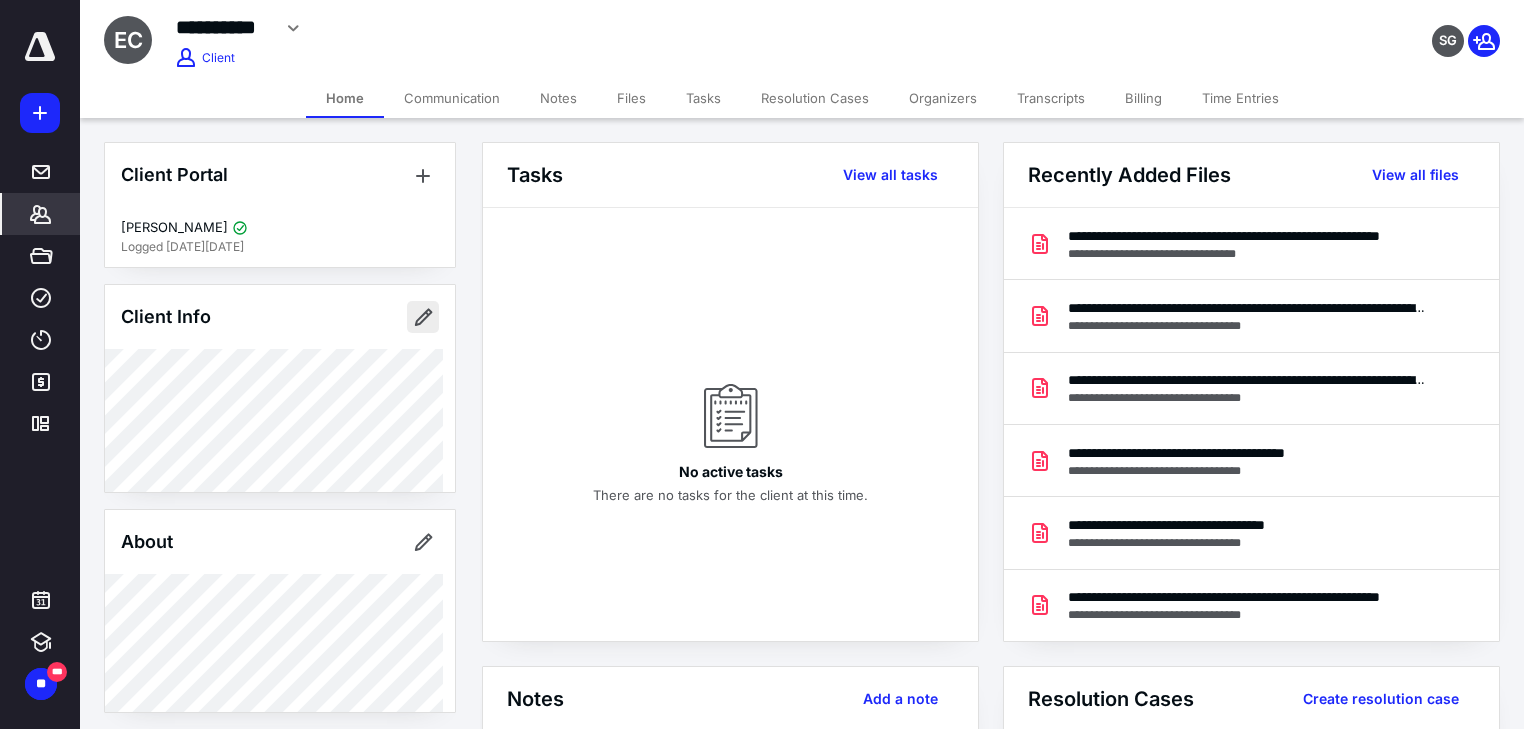 click at bounding box center [423, 317] 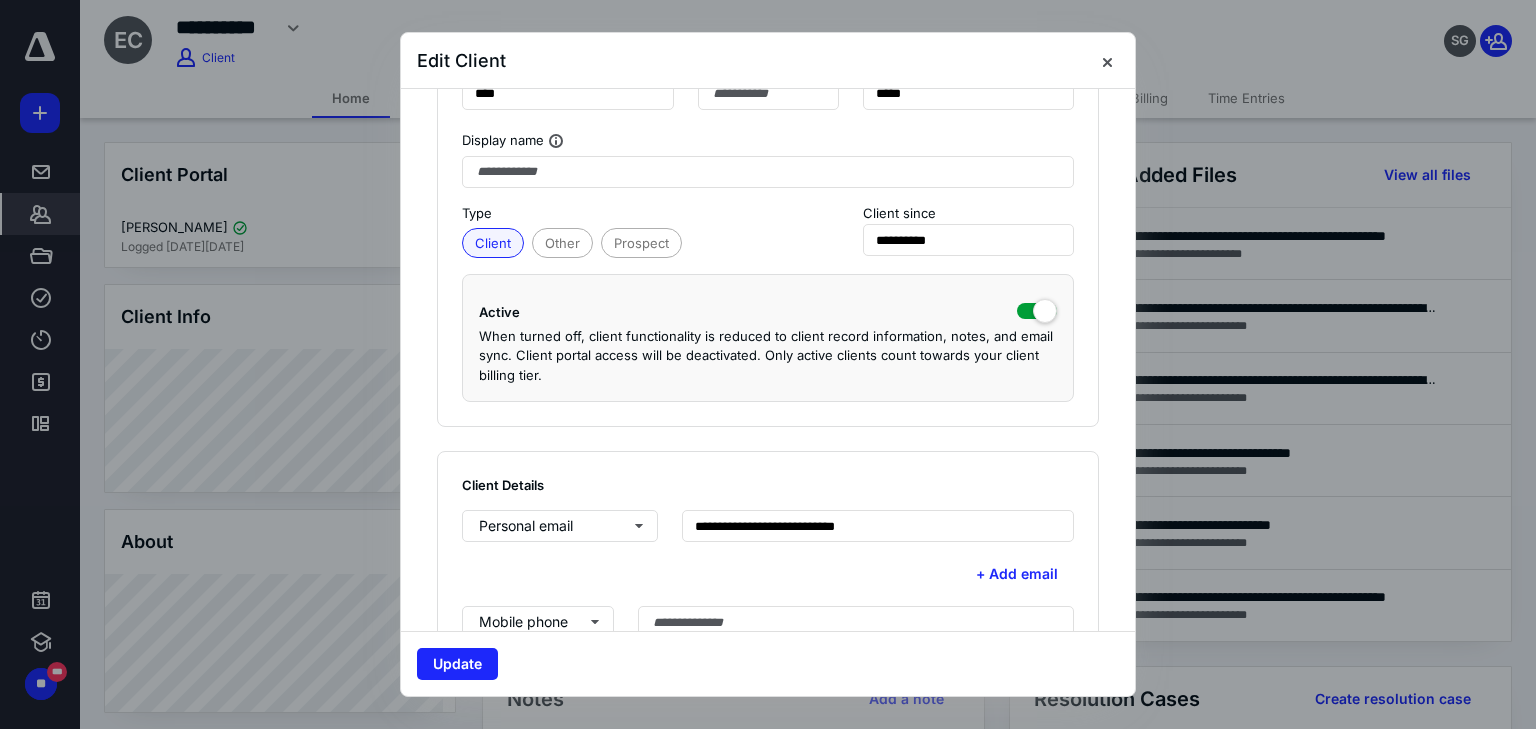 scroll, scrollTop: 320, scrollLeft: 0, axis: vertical 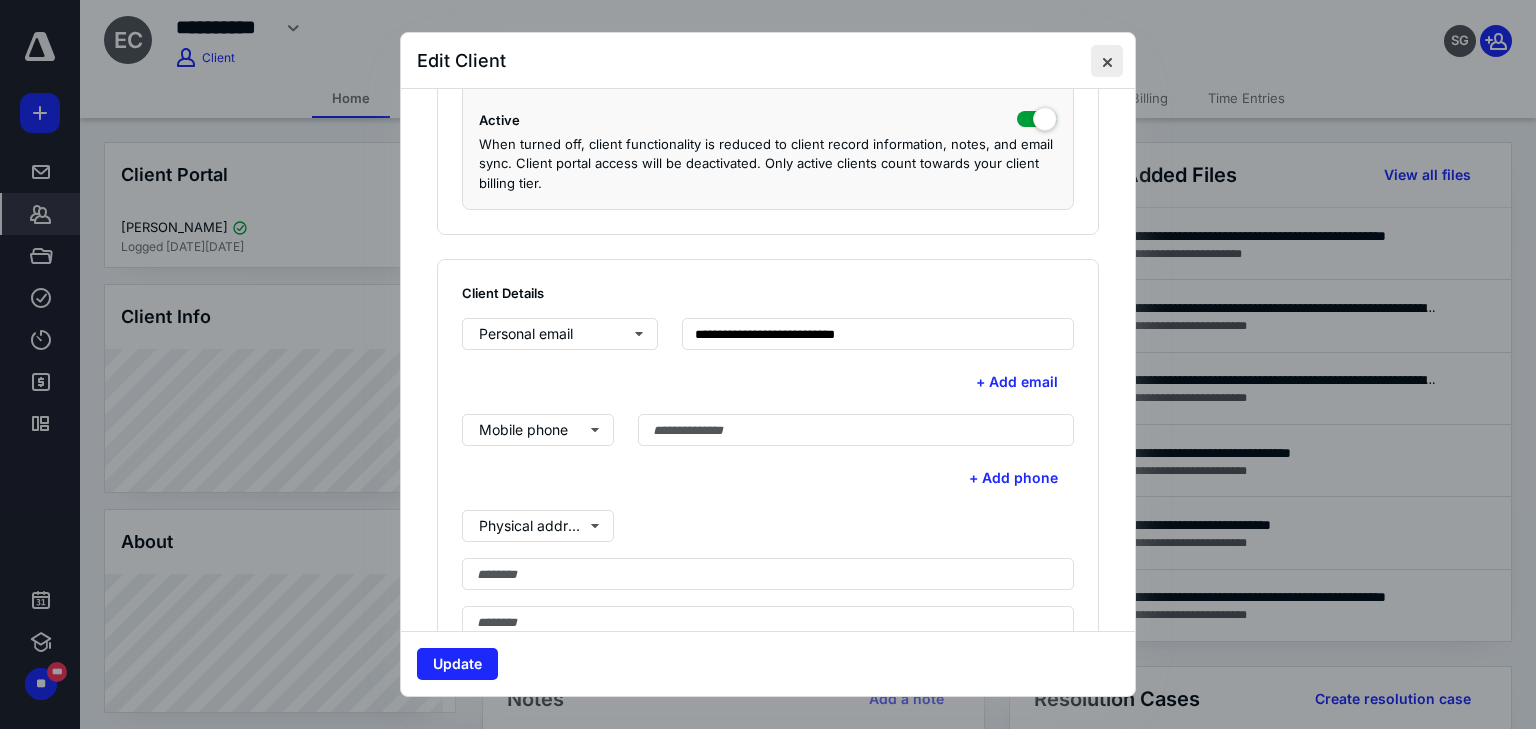click at bounding box center [1107, 61] 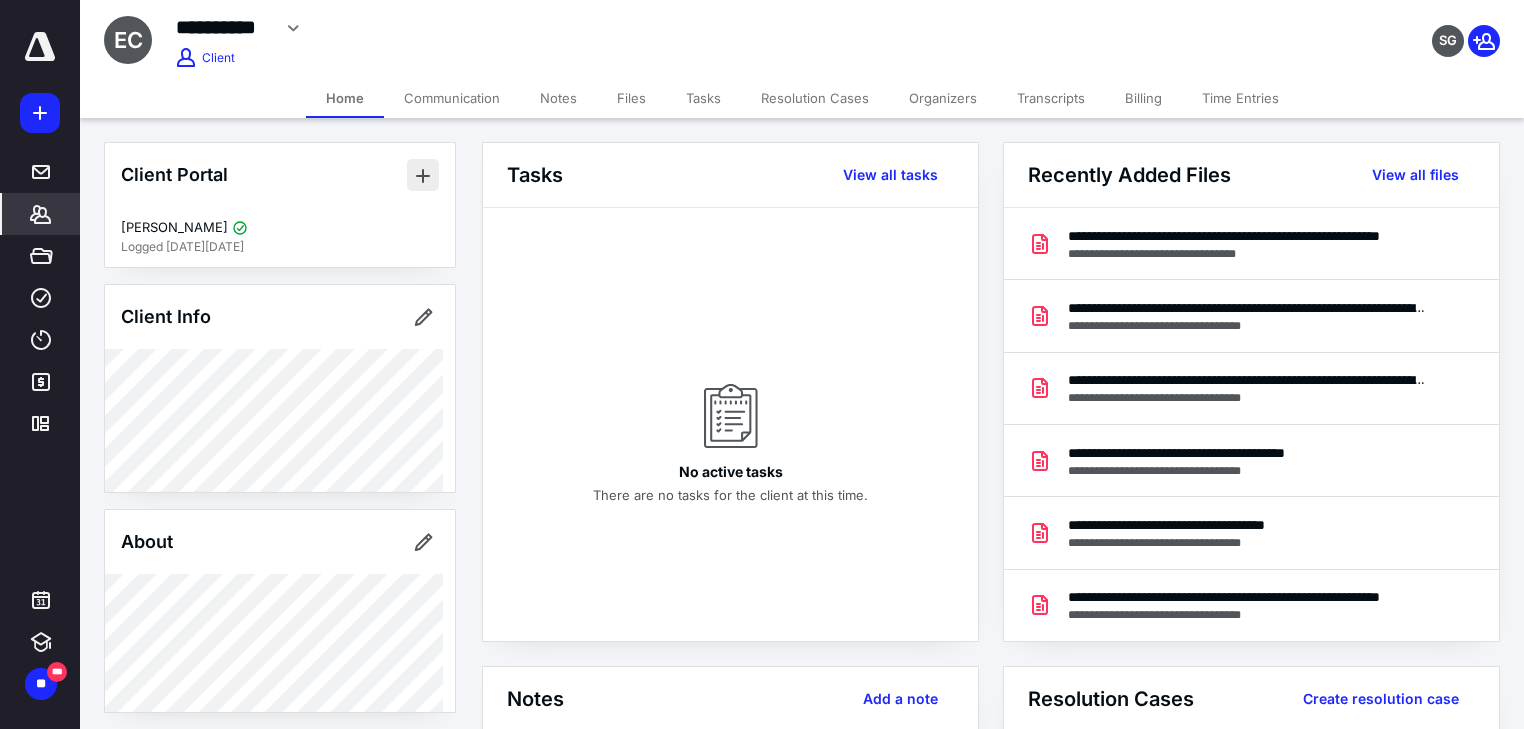 click at bounding box center [423, 175] 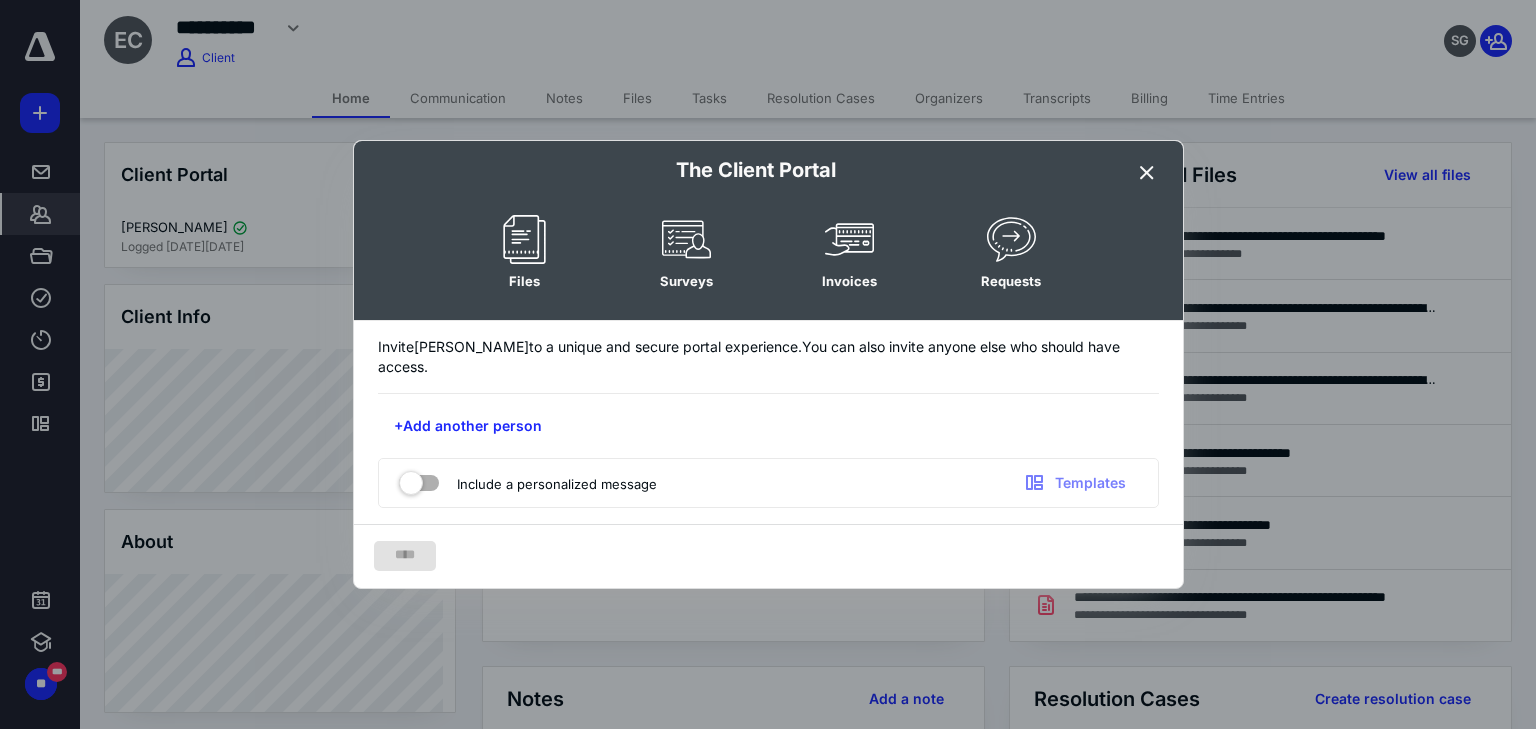 click at bounding box center [419, 479] 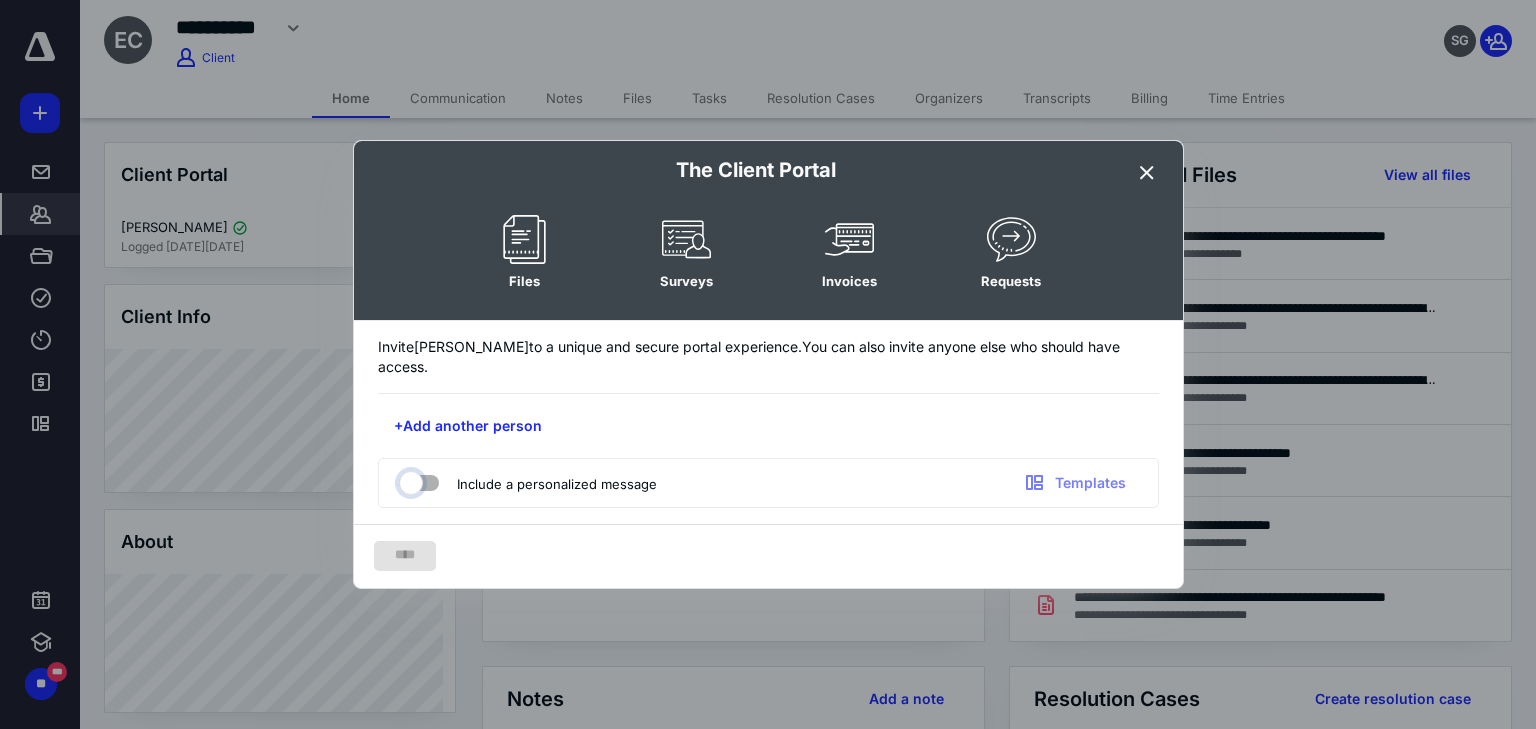 click at bounding box center [409, 480] 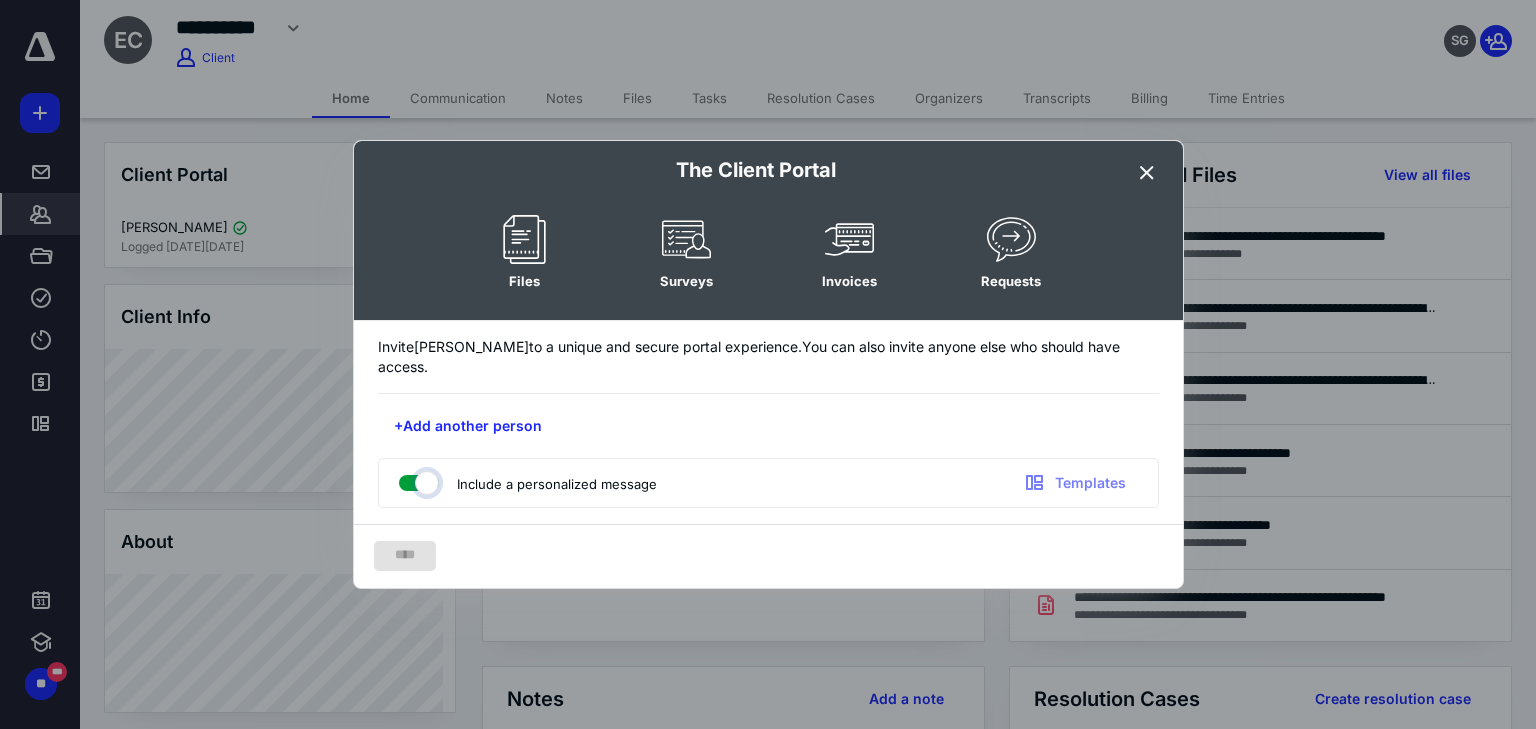 checkbox on "true" 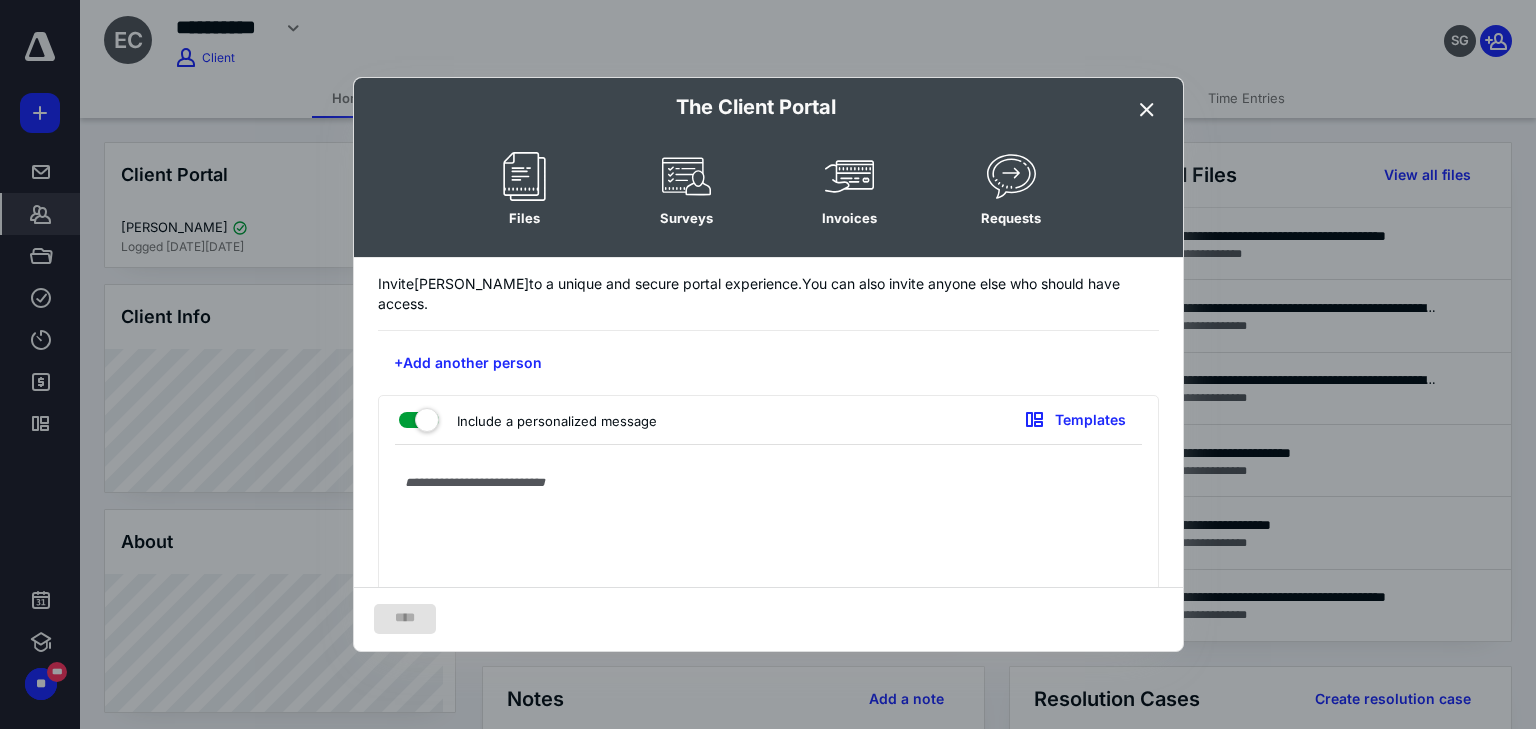 click at bounding box center (1147, 110) 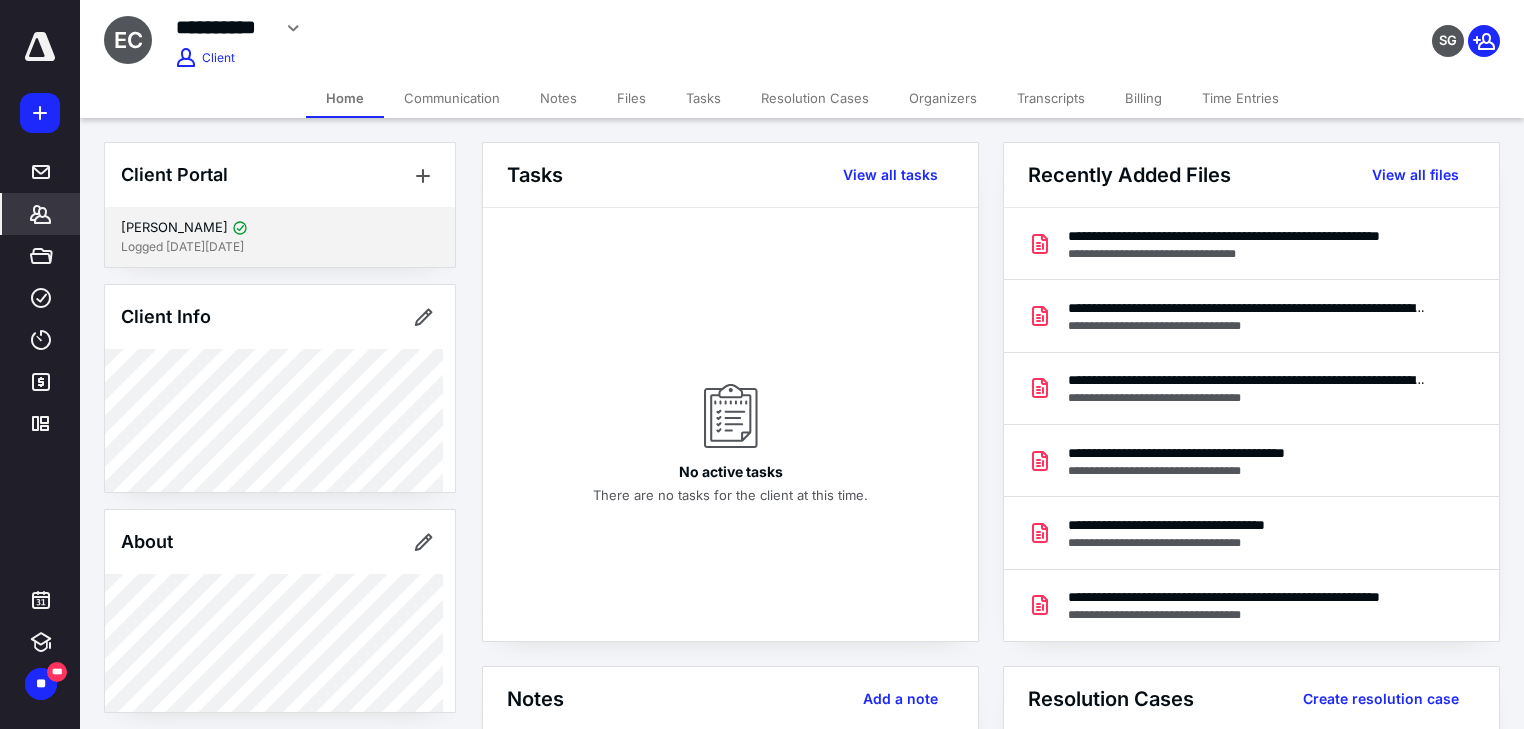 click on "[PERSON_NAME]" at bounding box center (174, 228) 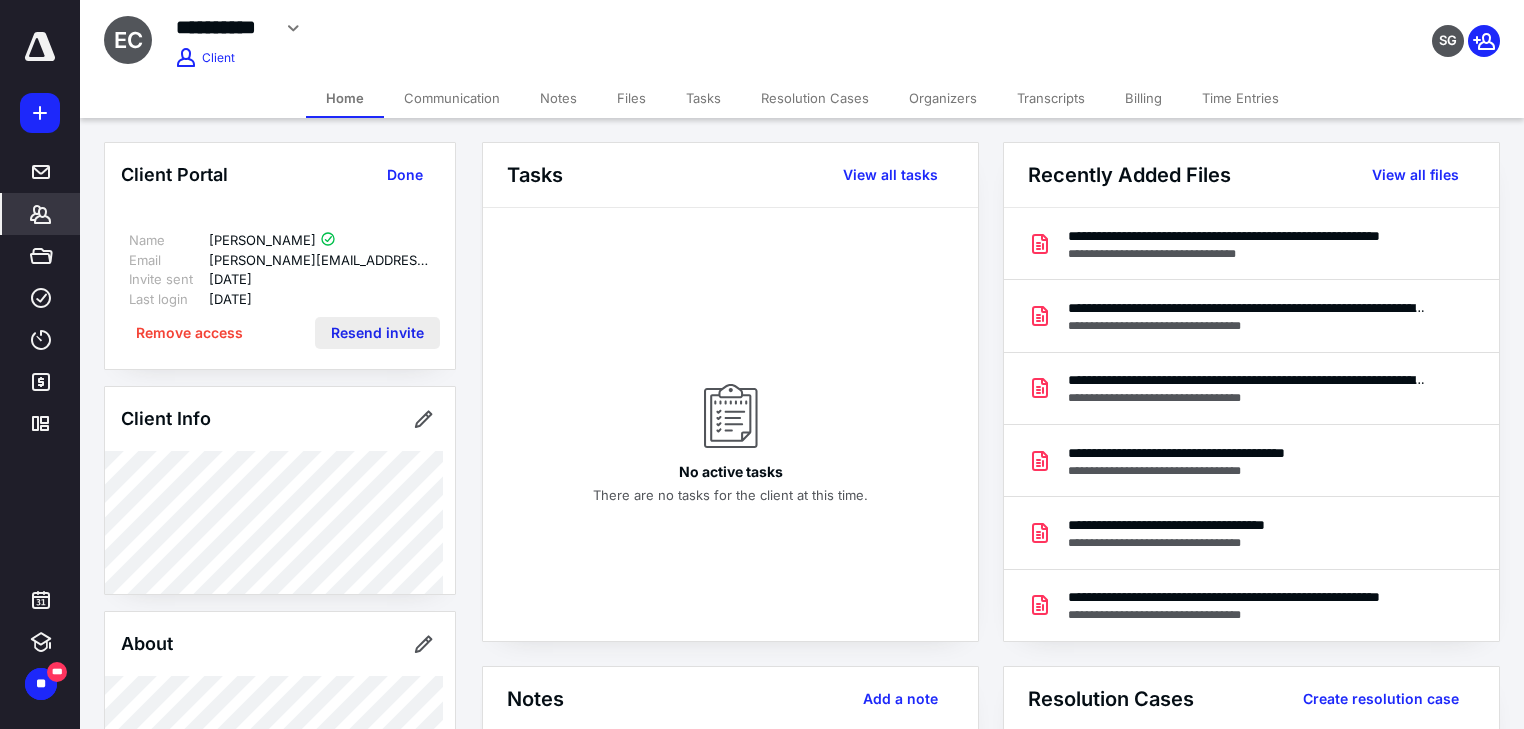 click on "Resend invite" at bounding box center (377, 333) 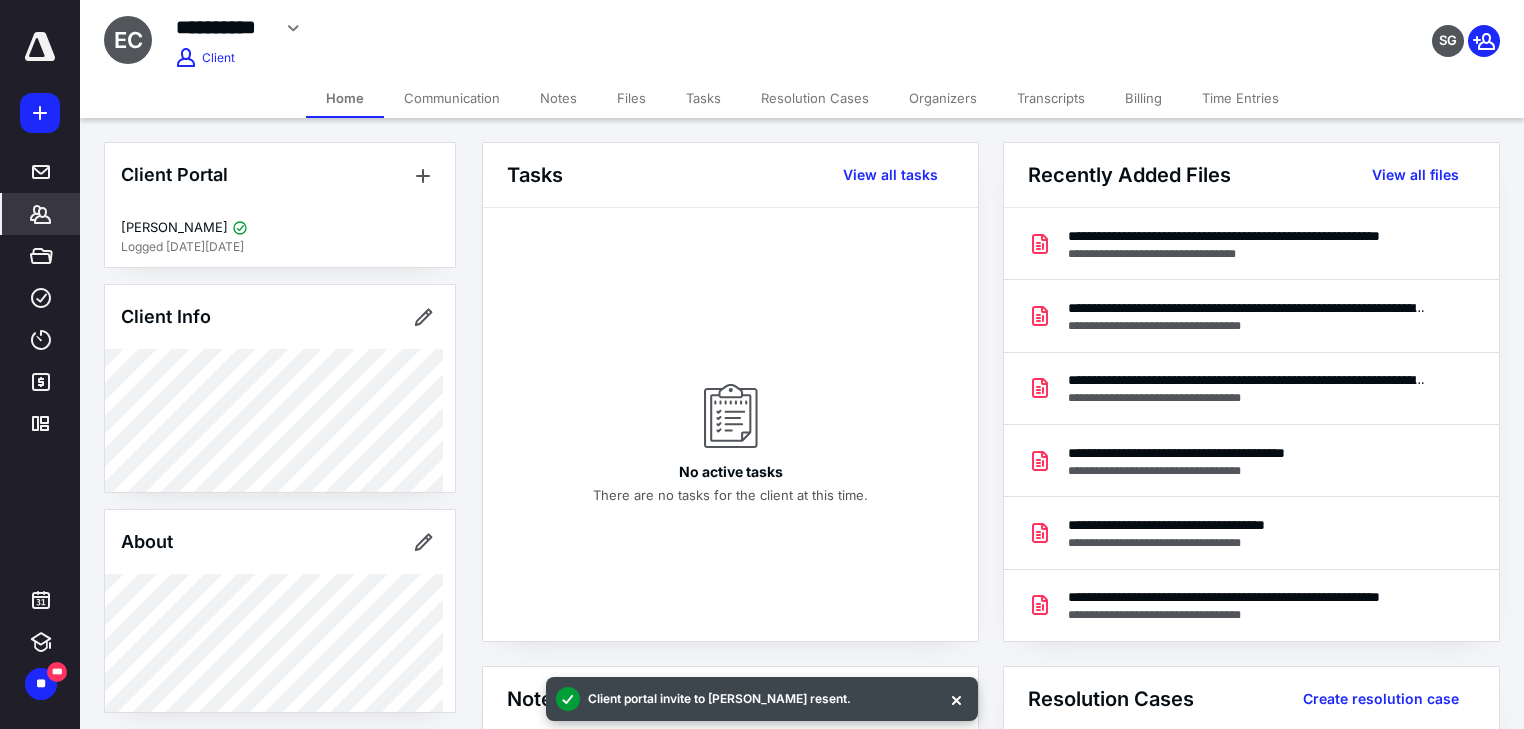 click on "Files" at bounding box center (631, 98) 